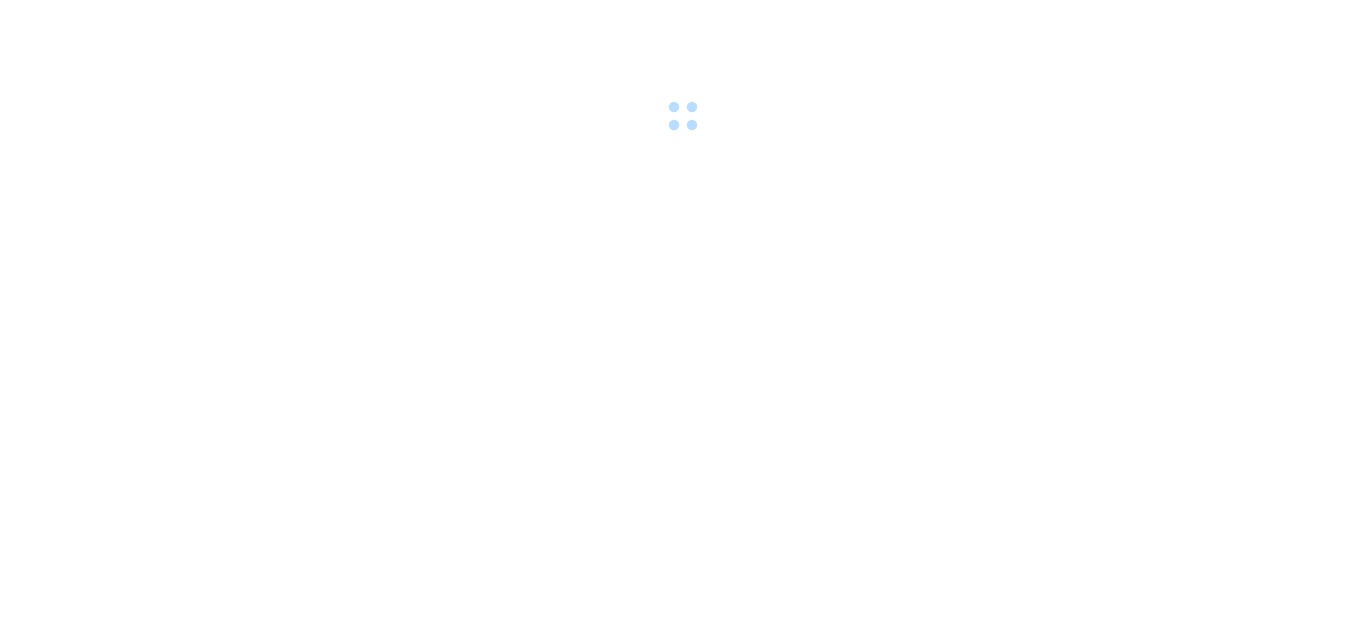 scroll, scrollTop: 0, scrollLeft: 0, axis: both 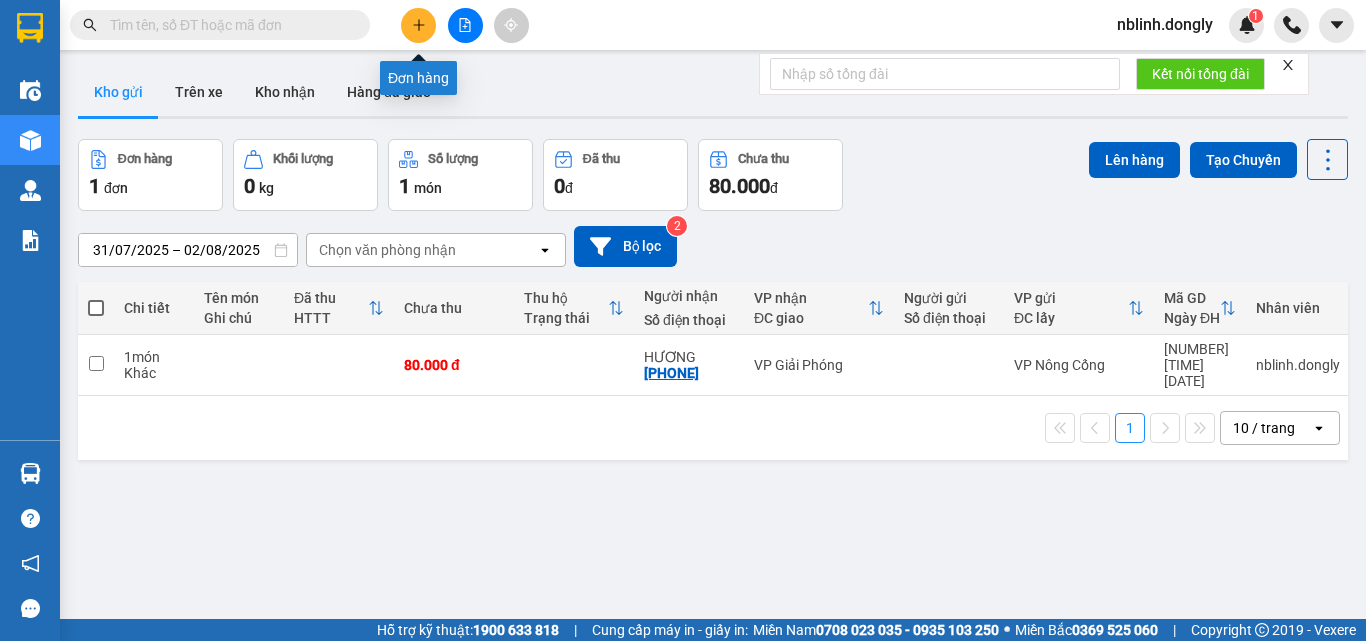click 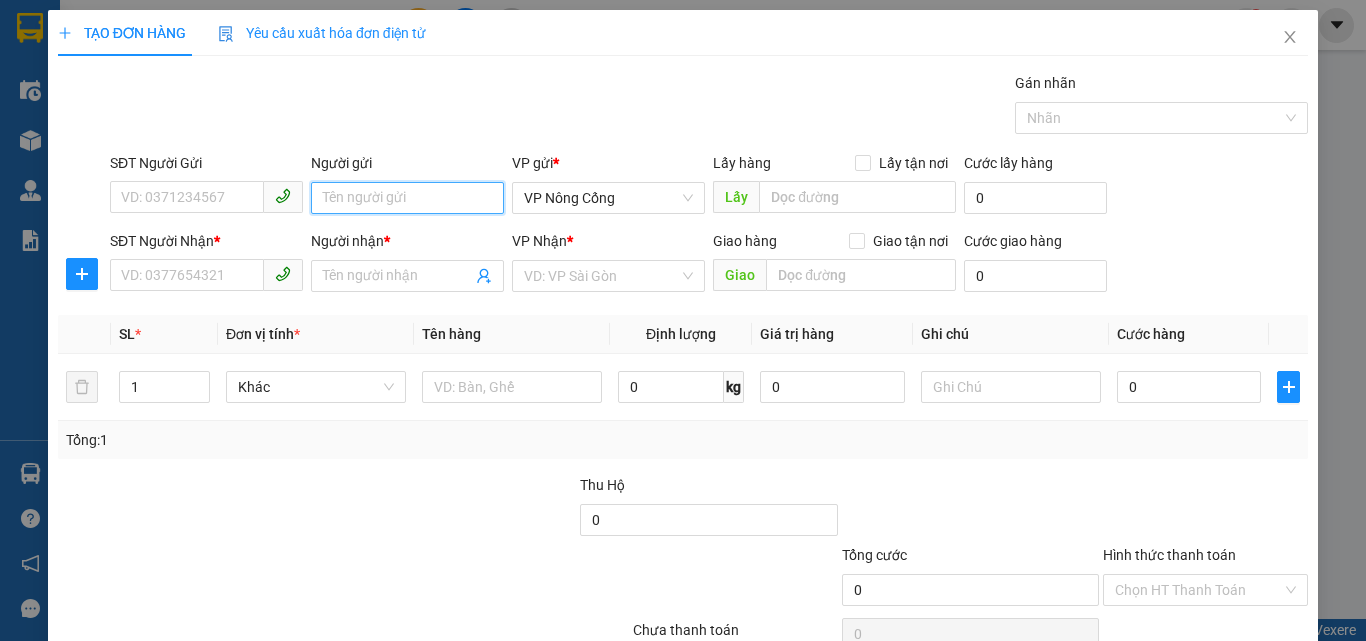 click on "Người gửi" at bounding box center [407, 198] 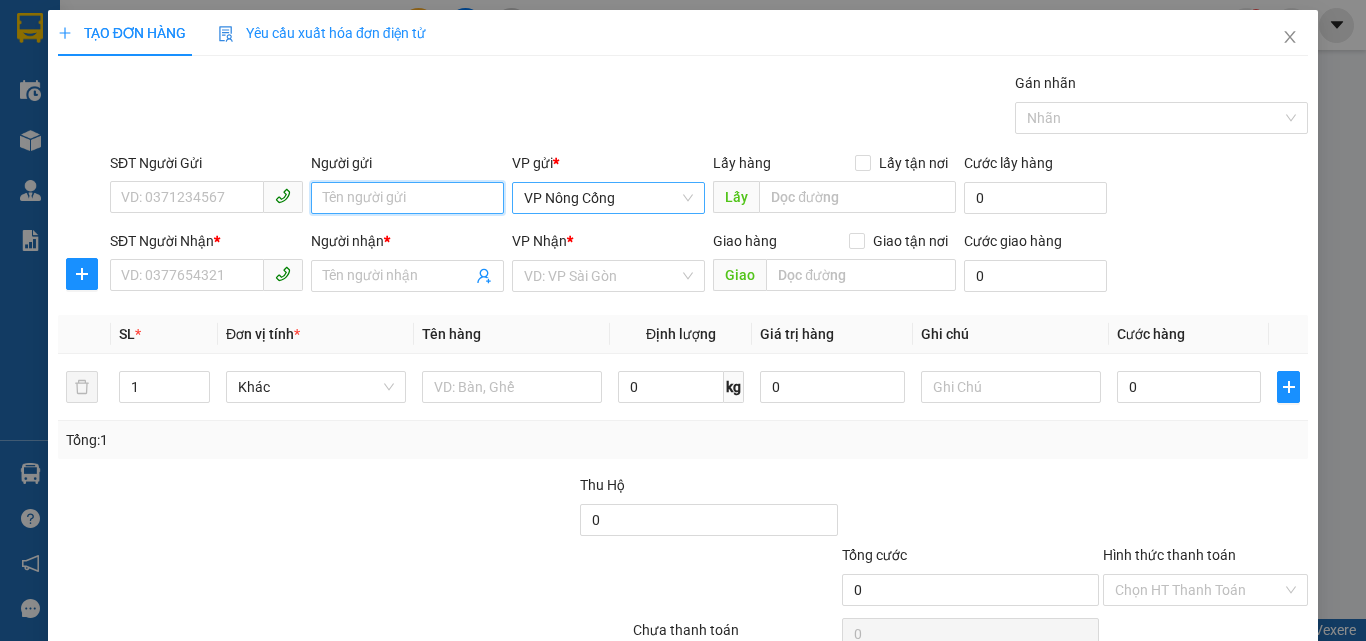 click on "VP Nông Cống" at bounding box center [608, 198] 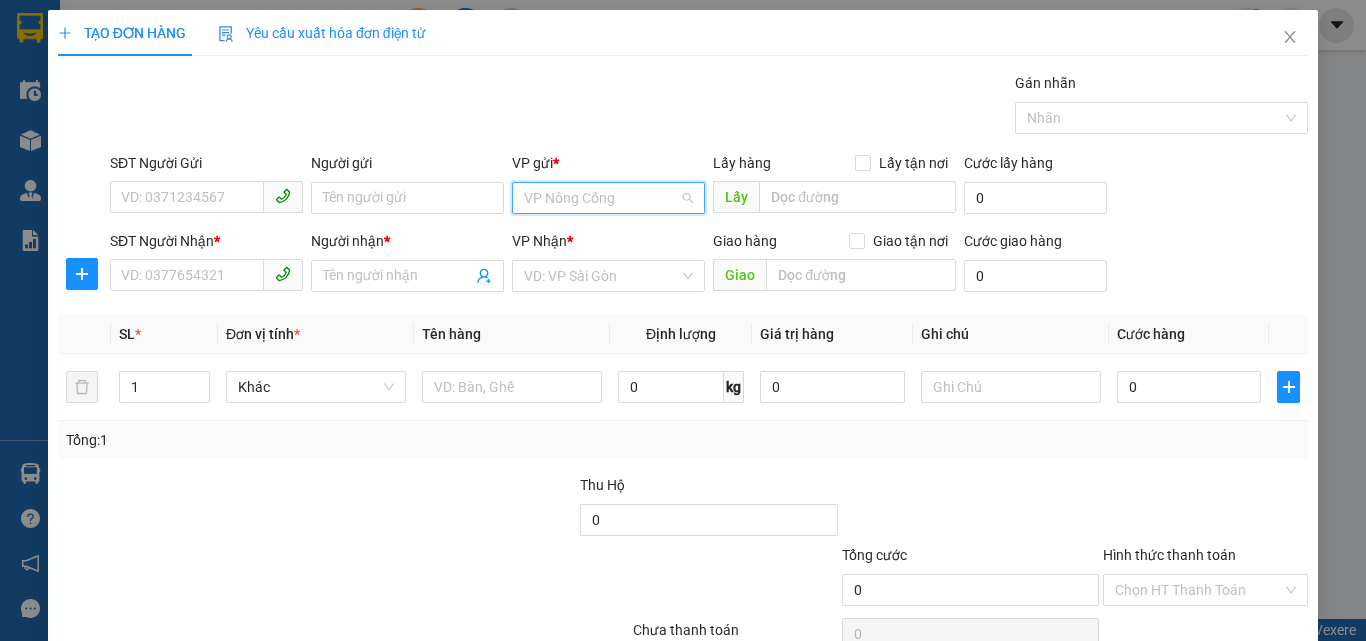 scroll, scrollTop: 288, scrollLeft: 0, axis: vertical 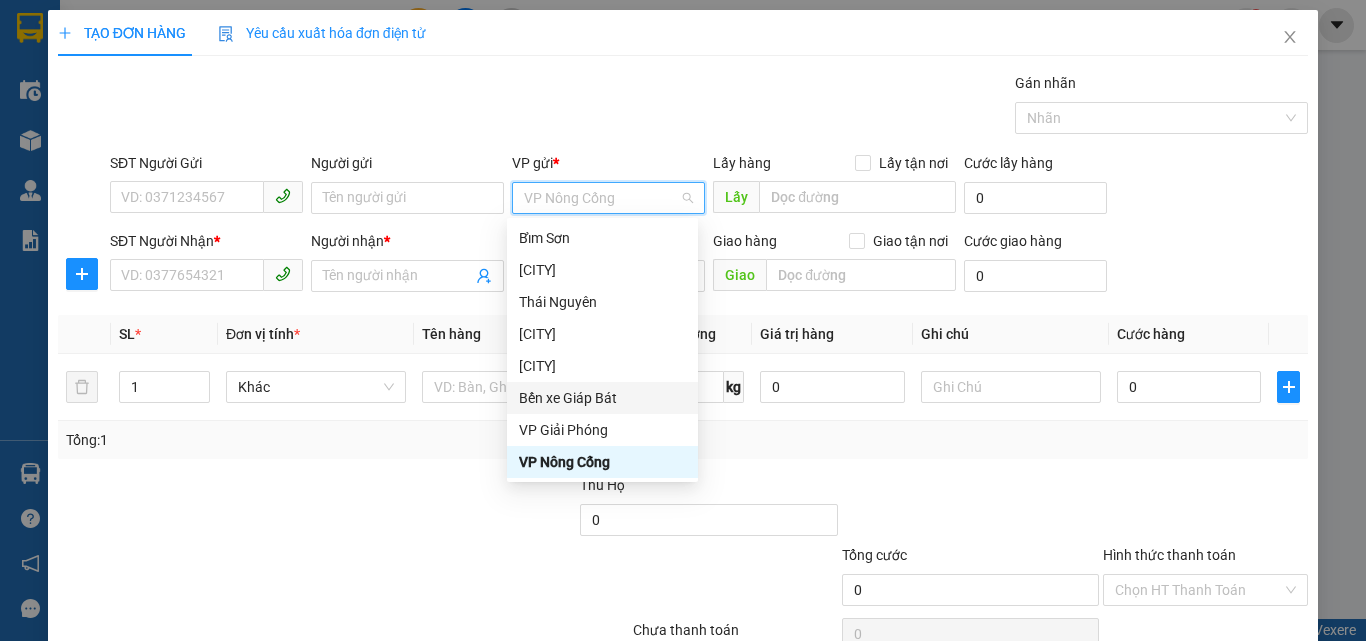click on "Bến xe Giáp Bát" at bounding box center (602, 398) 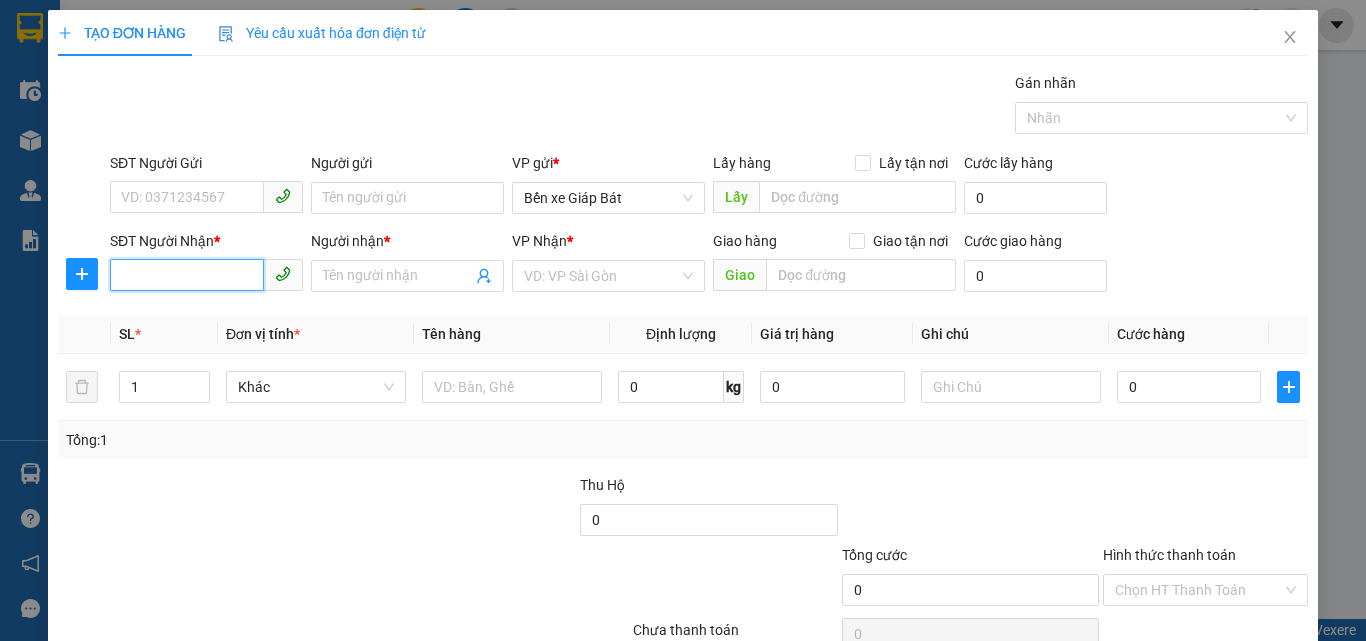 click on "SĐT Người Nhận  *" at bounding box center [187, 275] 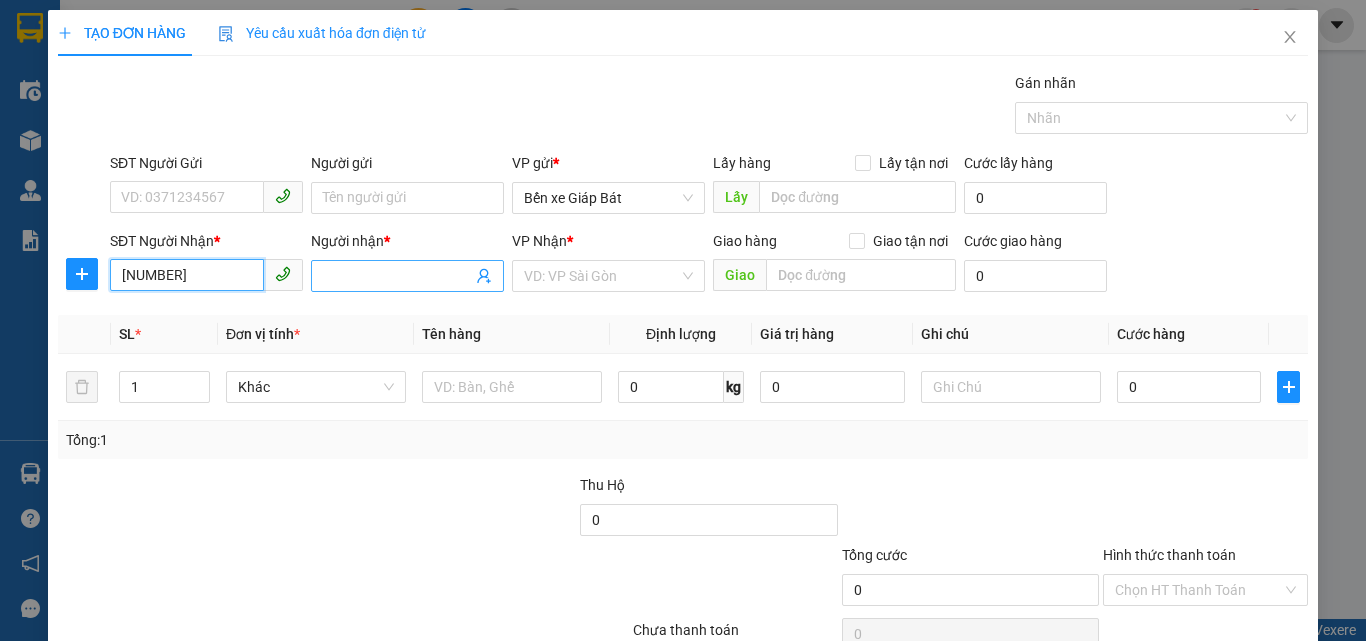type on "0569424253536" 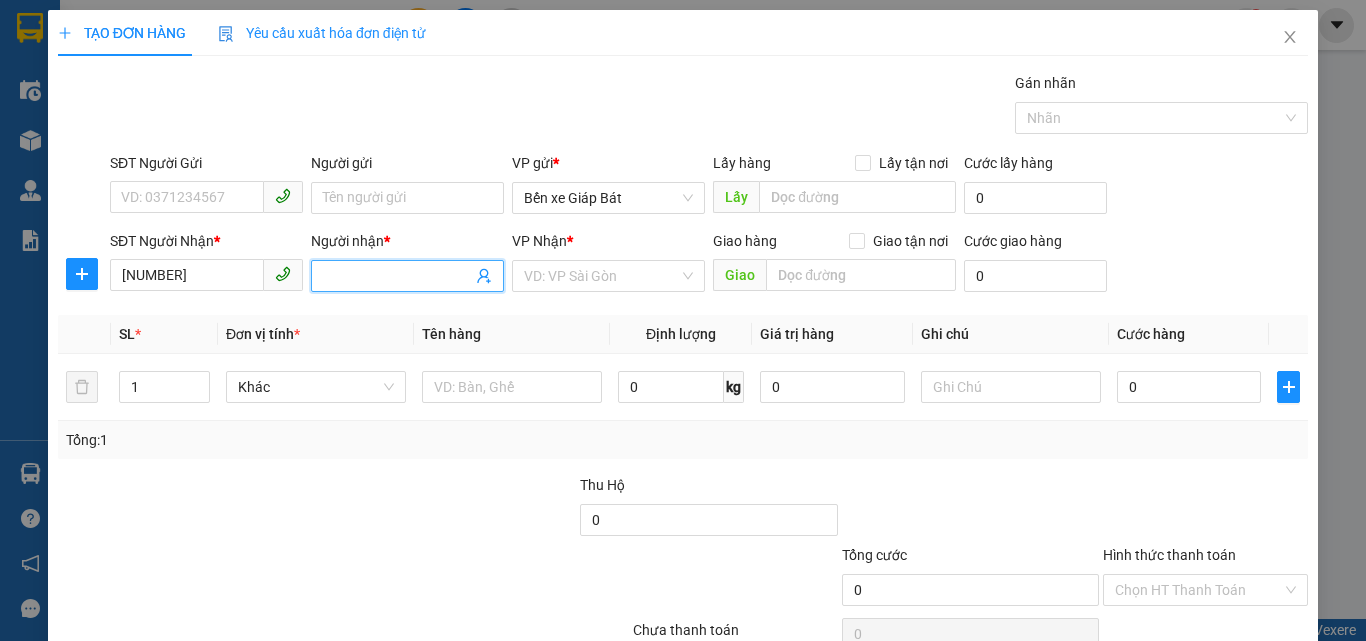 click on "Người nhận  *" at bounding box center (397, 276) 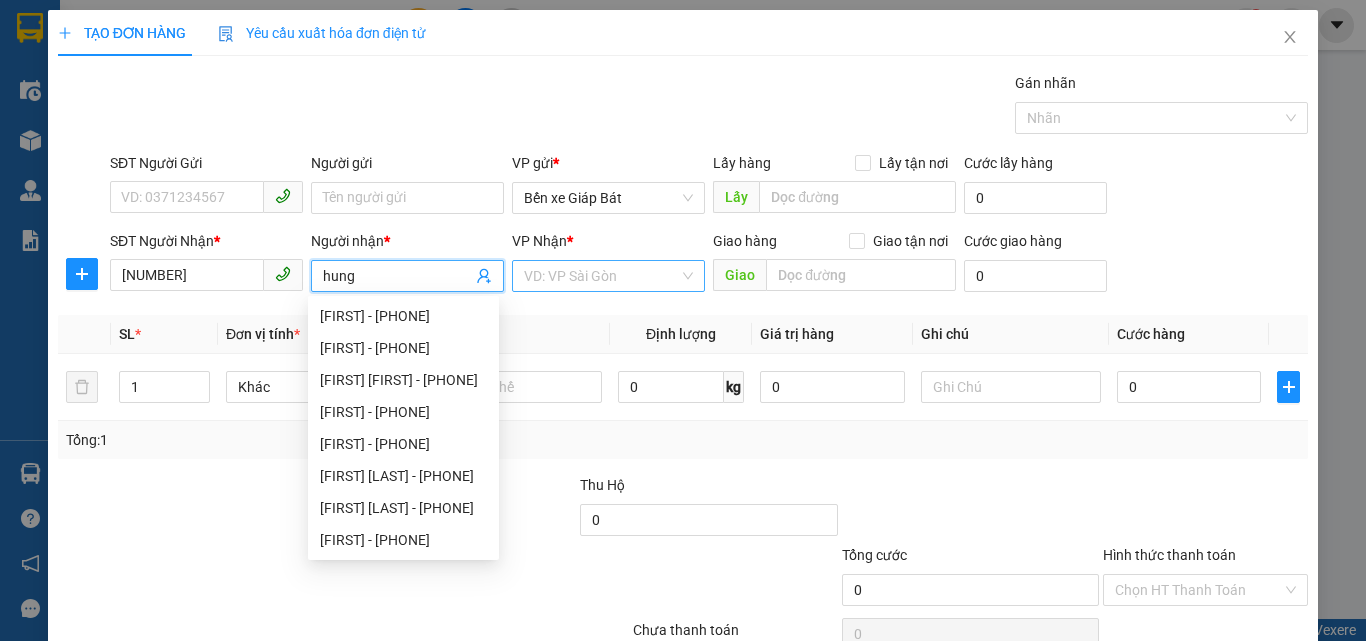 type on "hung" 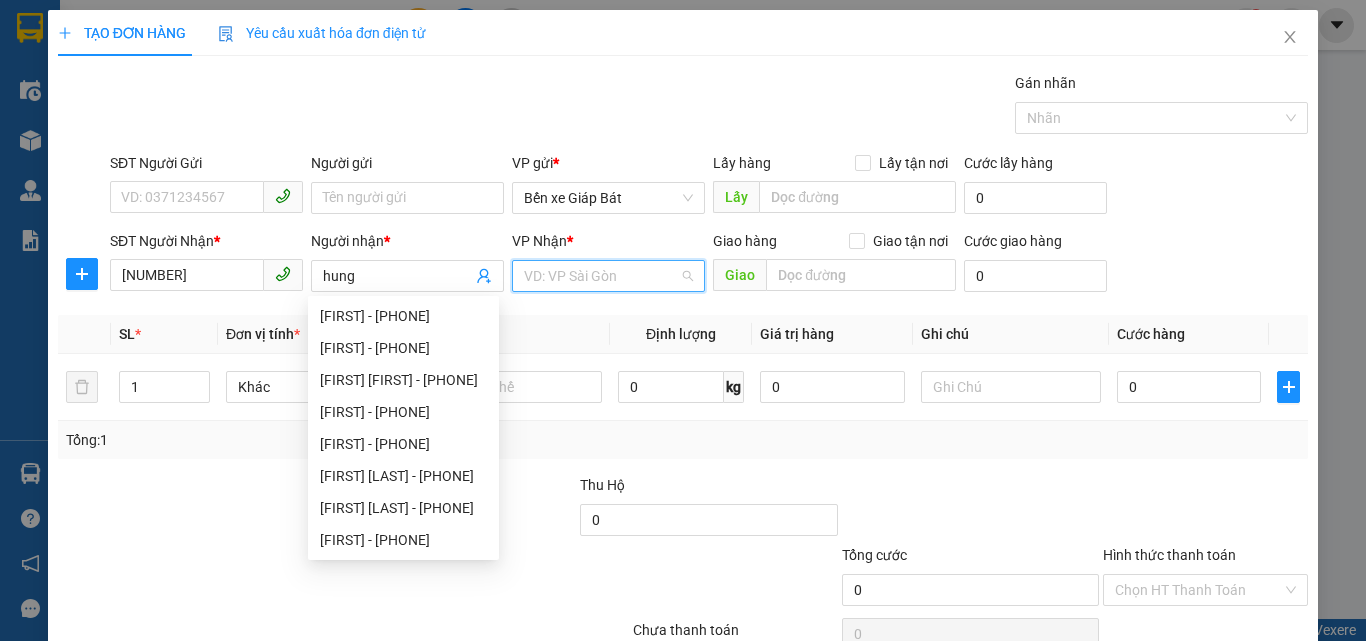 click at bounding box center [601, 276] 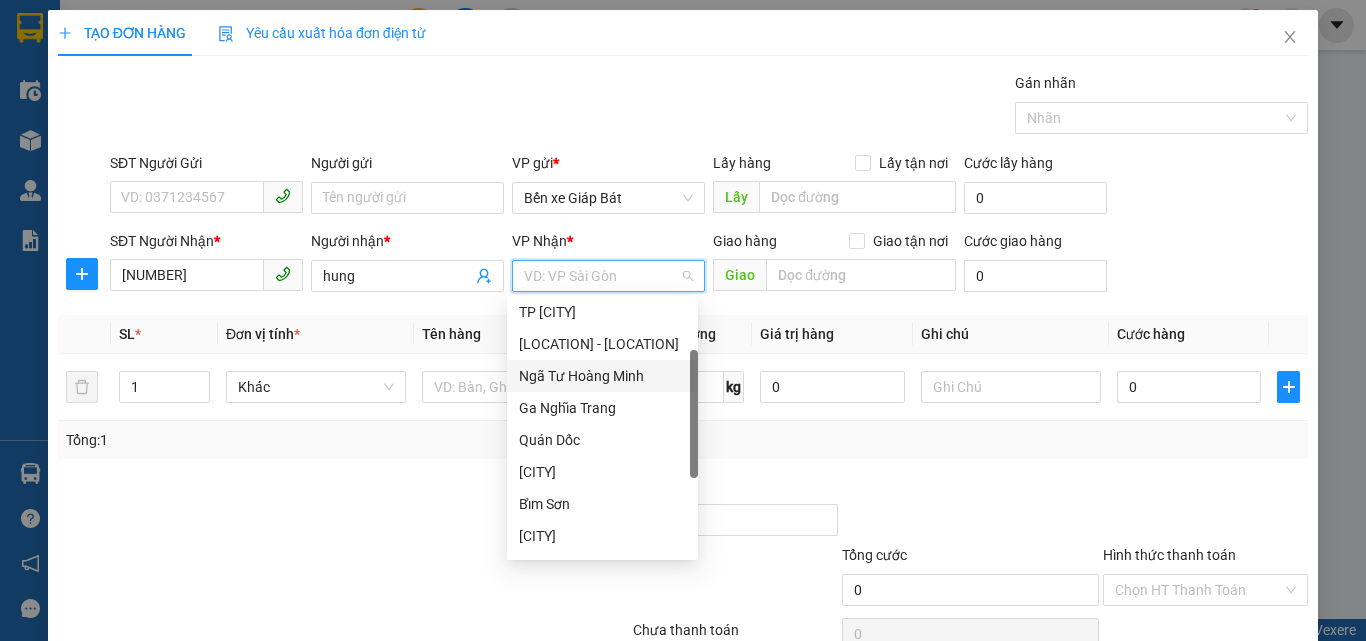 scroll, scrollTop: 0, scrollLeft: 0, axis: both 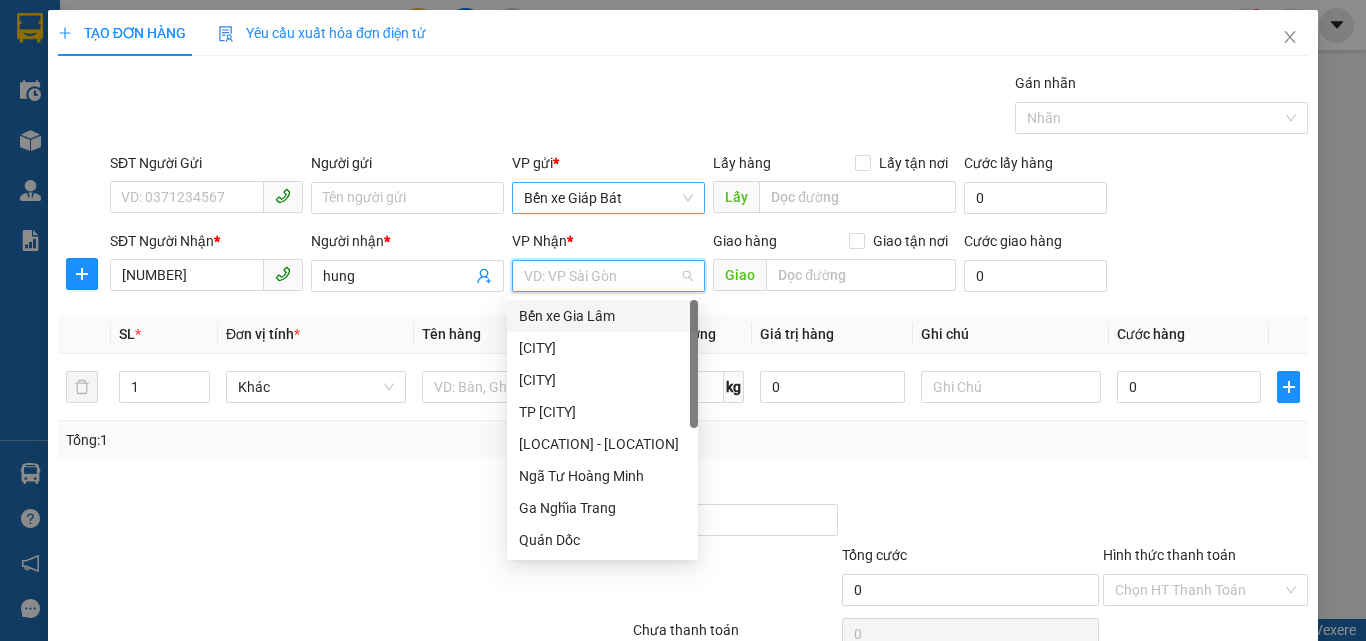 click on "Bến xe Giáp Bát" at bounding box center (608, 198) 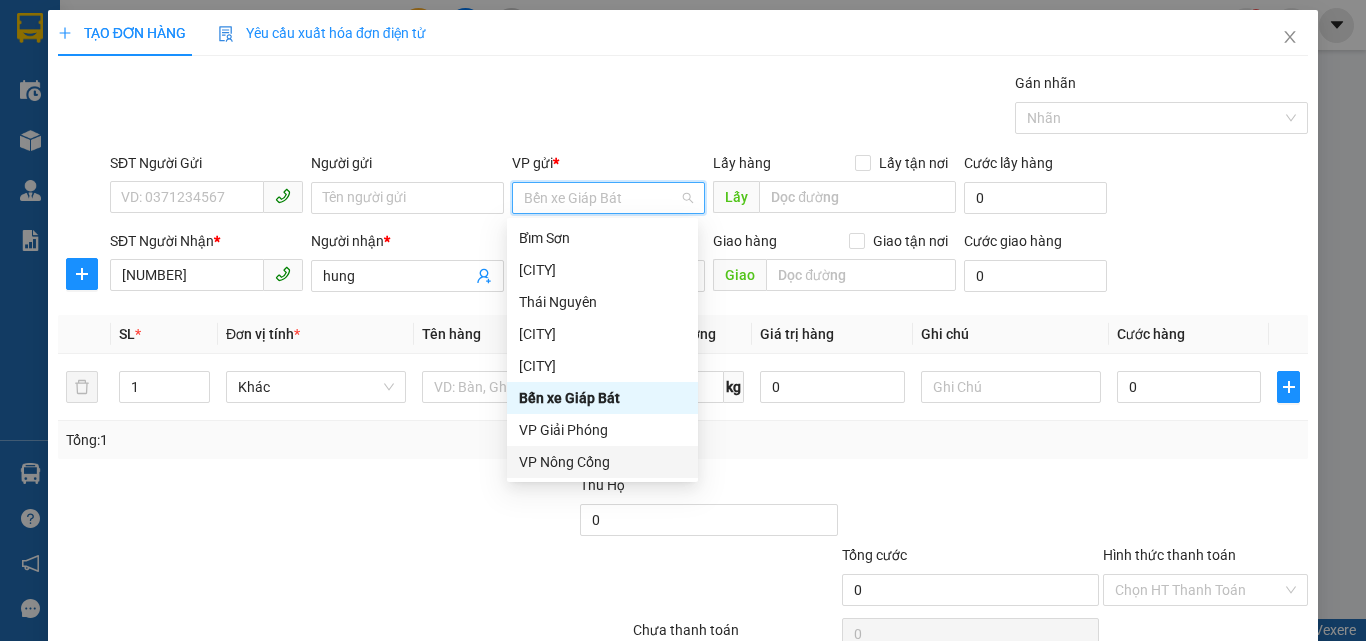 click on "VP Nông Cống" at bounding box center [602, 462] 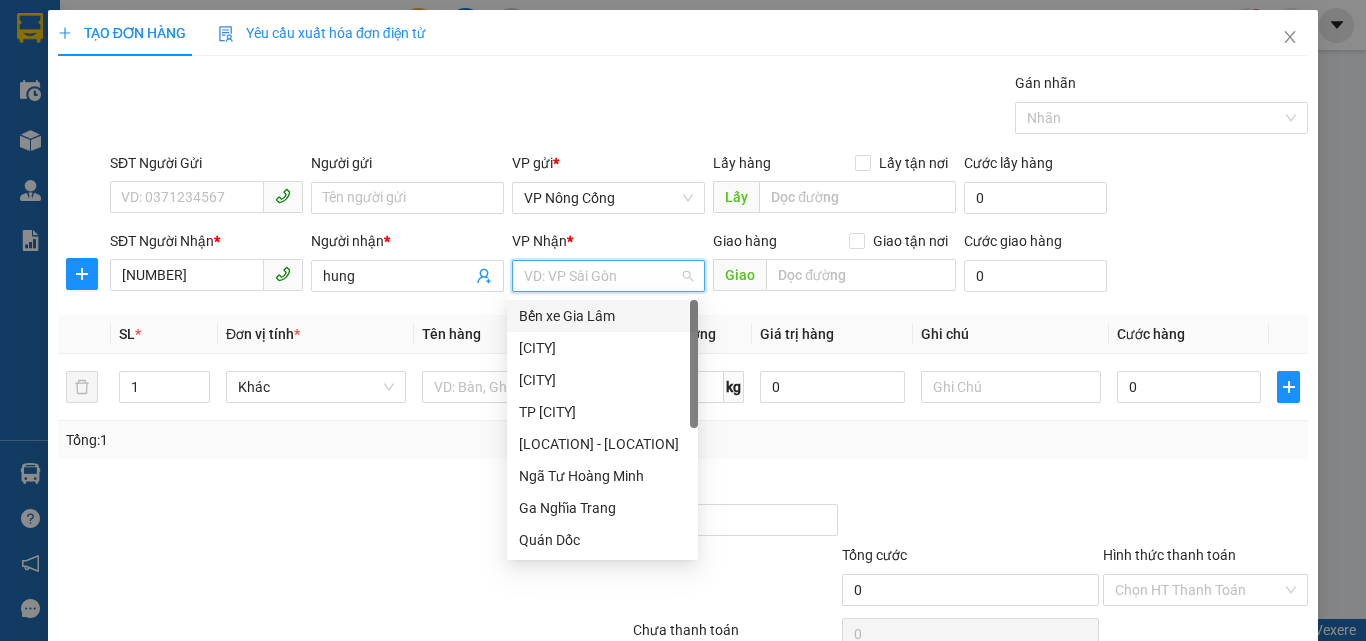 click at bounding box center (601, 276) 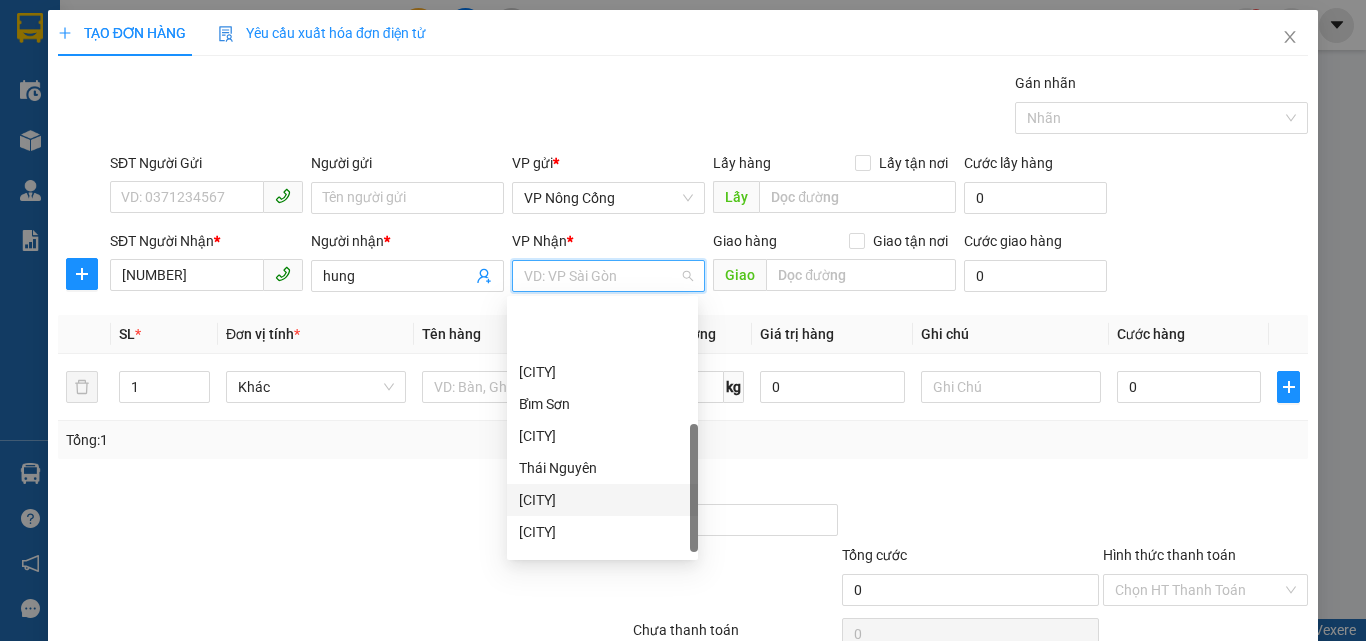 scroll, scrollTop: 280, scrollLeft: 0, axis: vertical 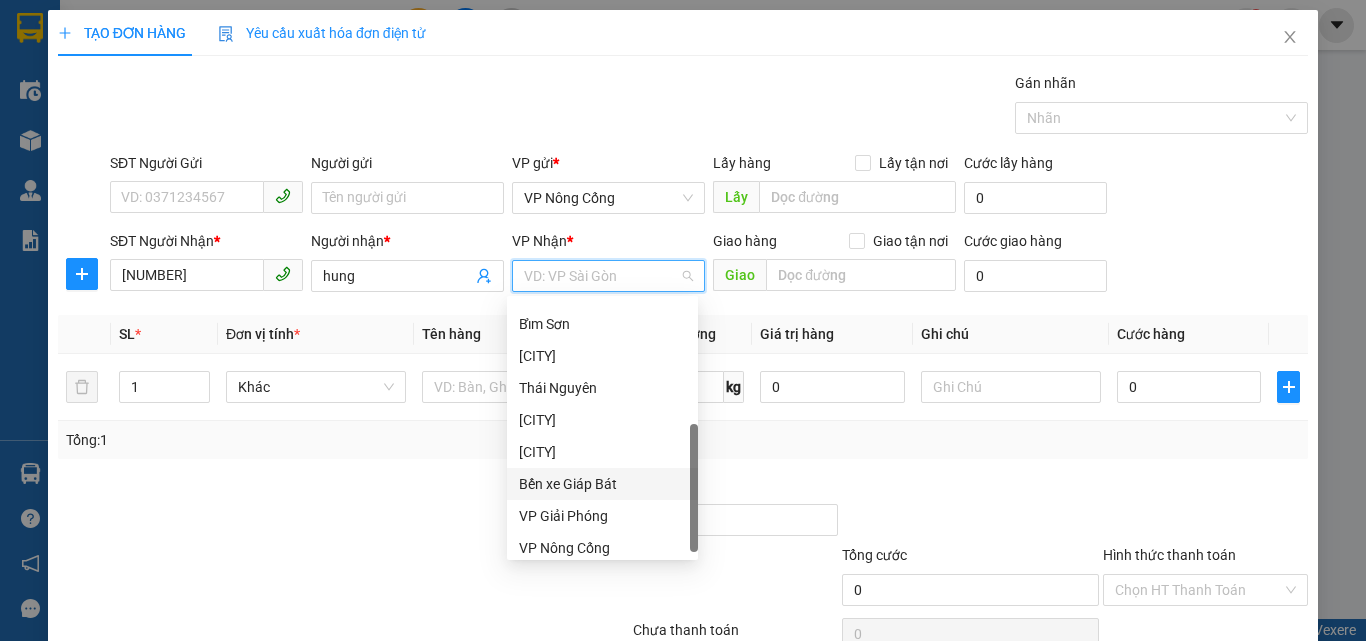 click on "Bến xe Giáp Bát" at bounding box center [602, 484] 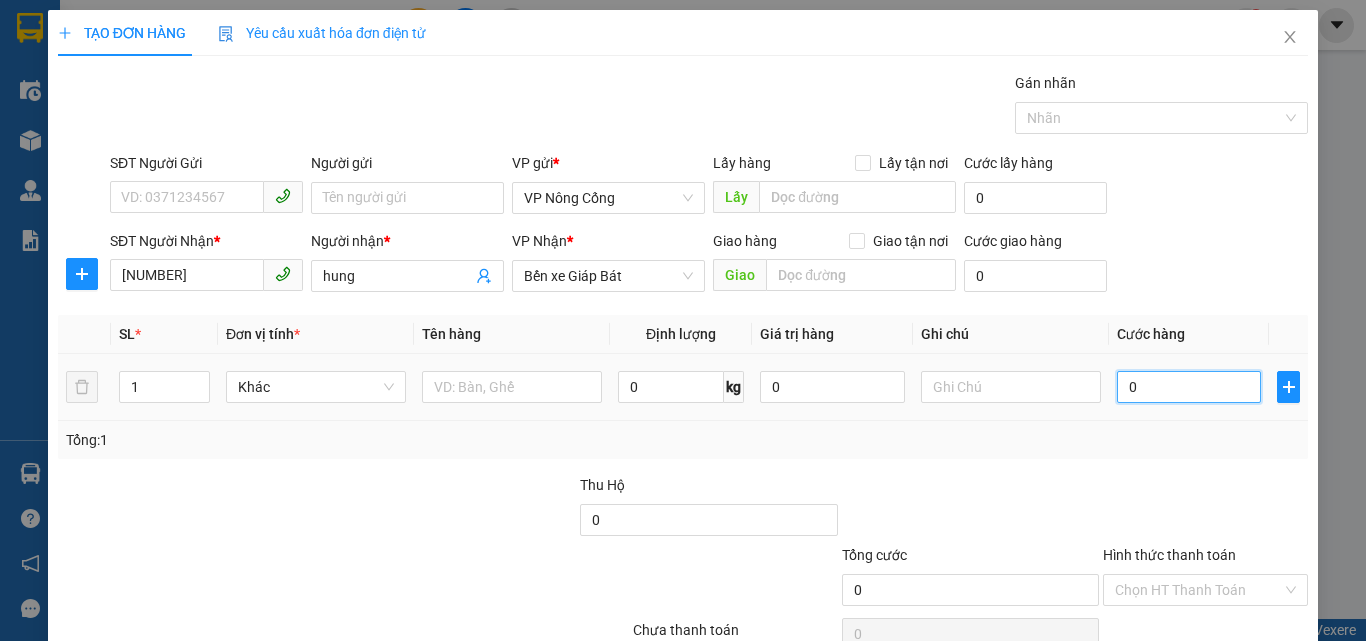 click on "0" at bounding box center (1189, 387) 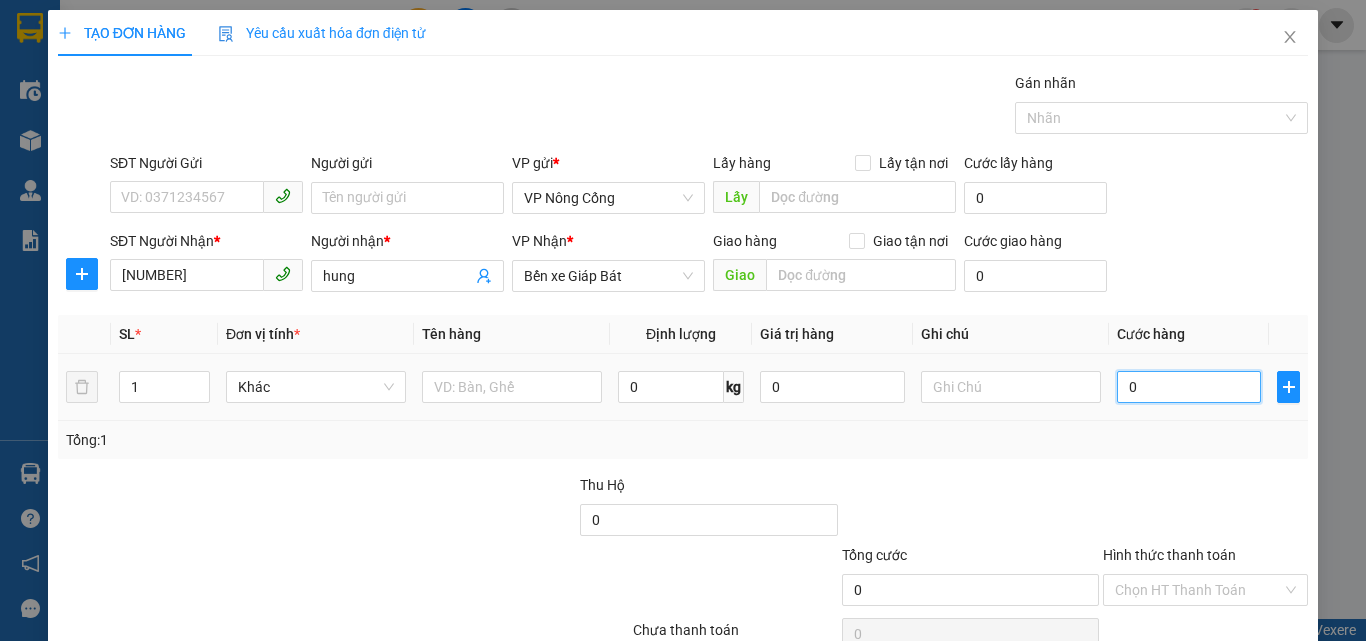type on "5" 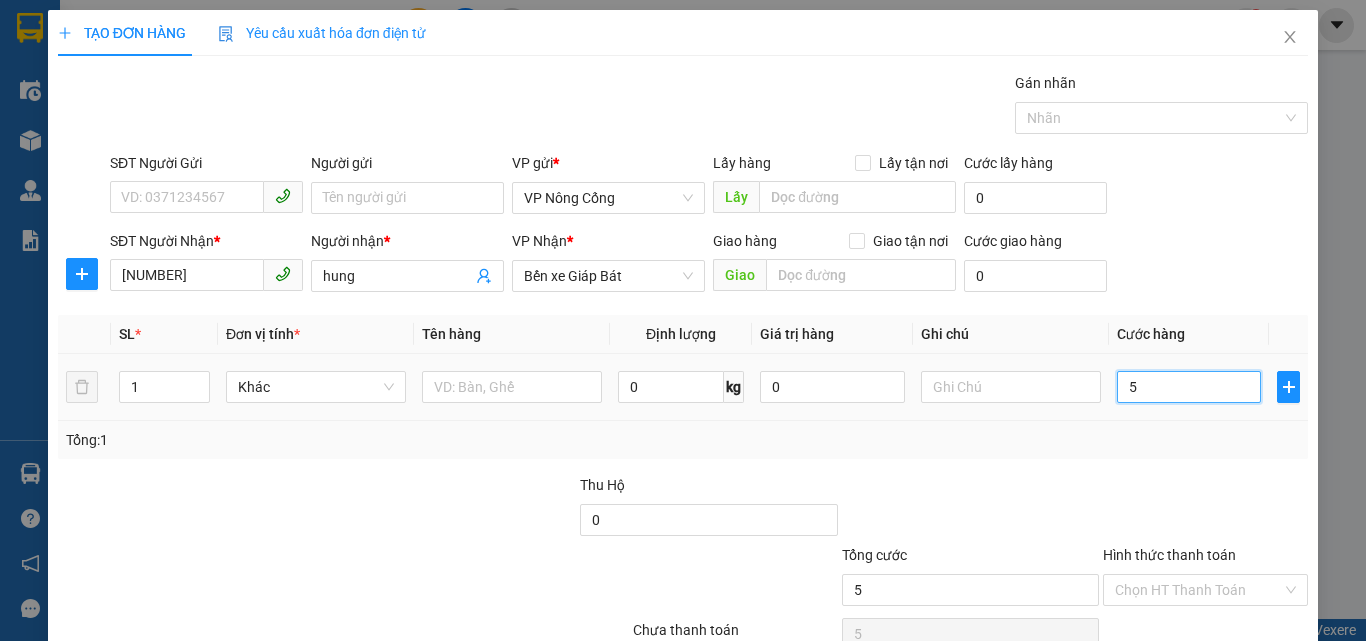 type on "50" 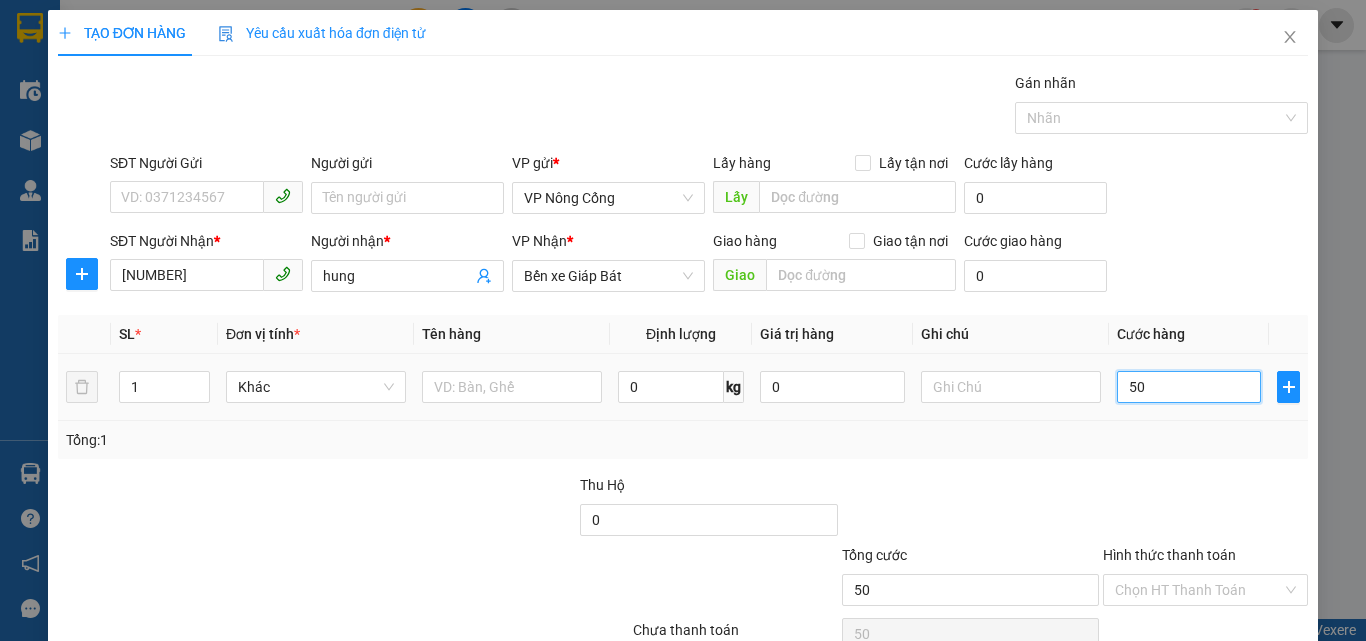 type on "500" 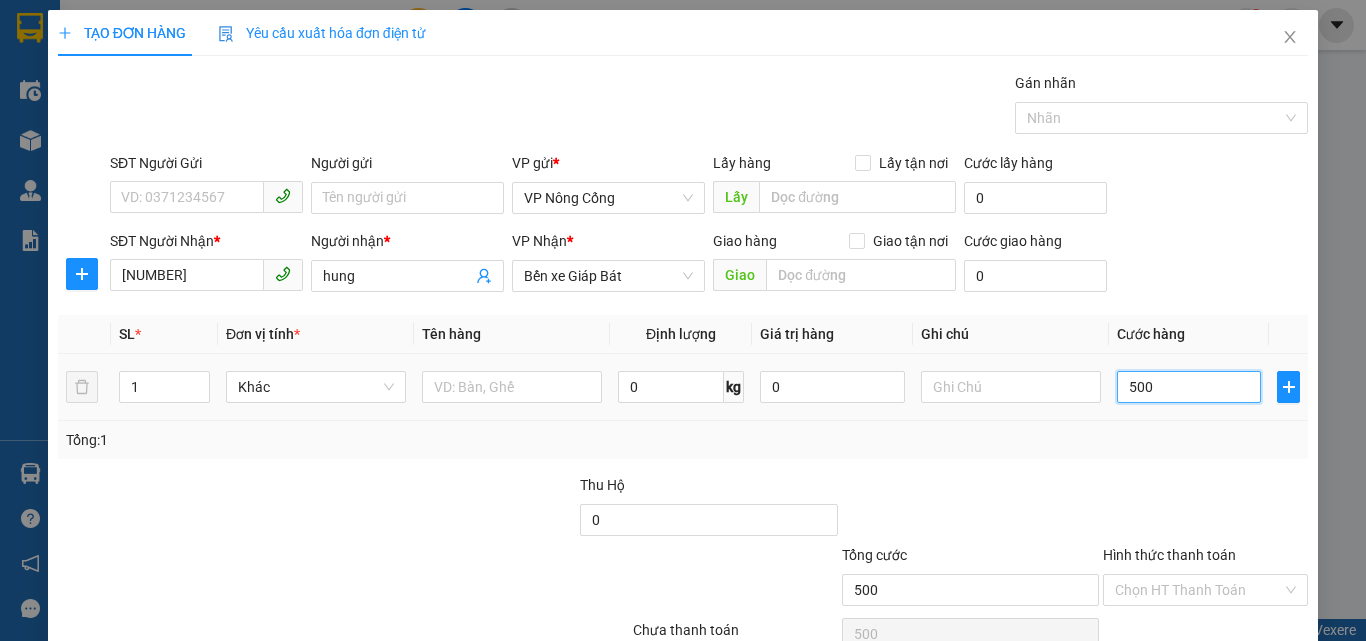 type on "5.000" 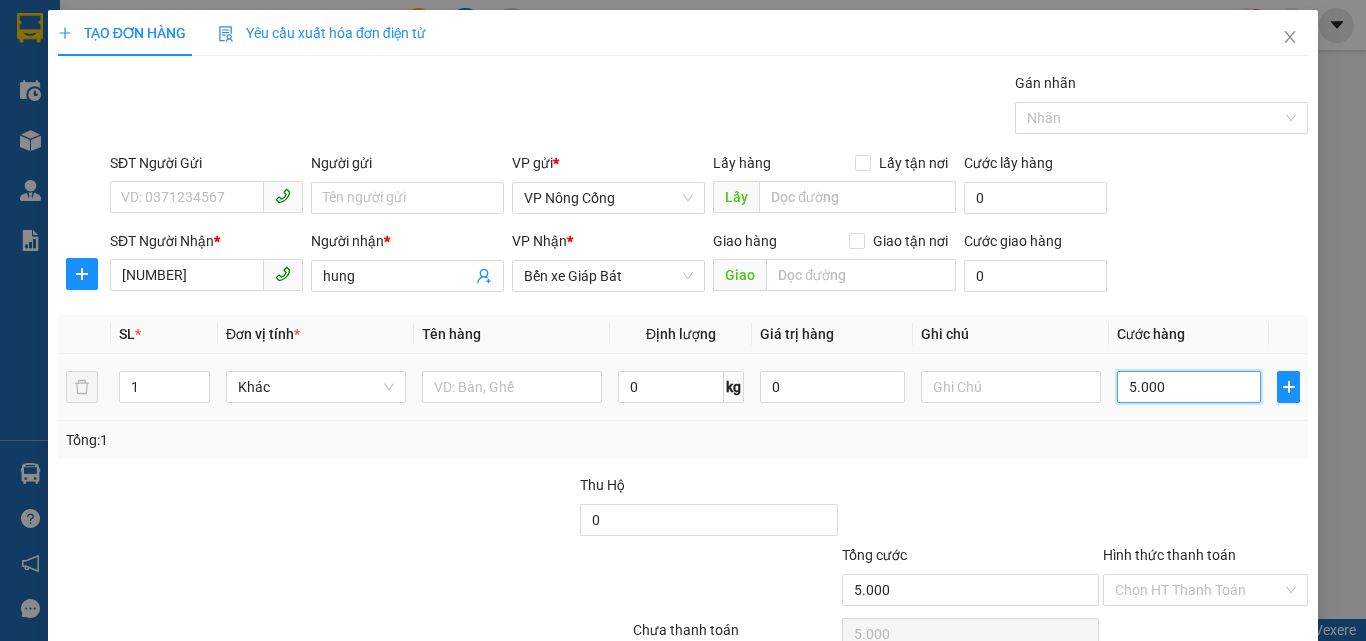 type on "50.000" 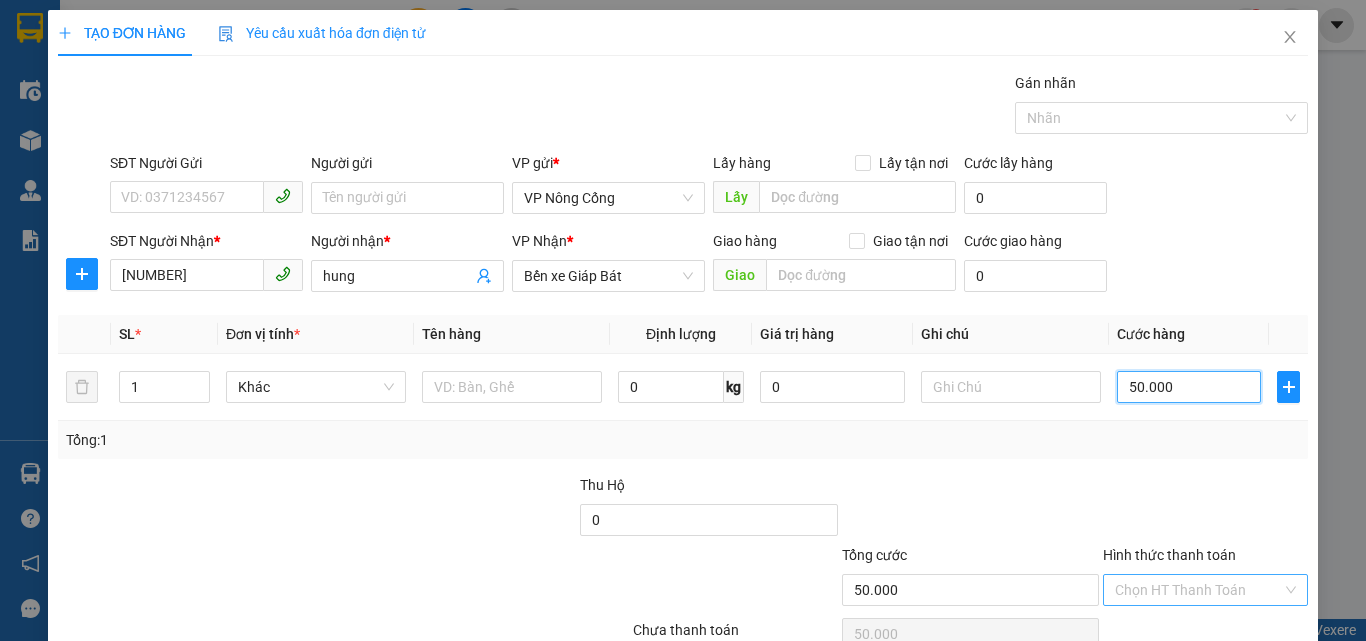 type on "50.000" 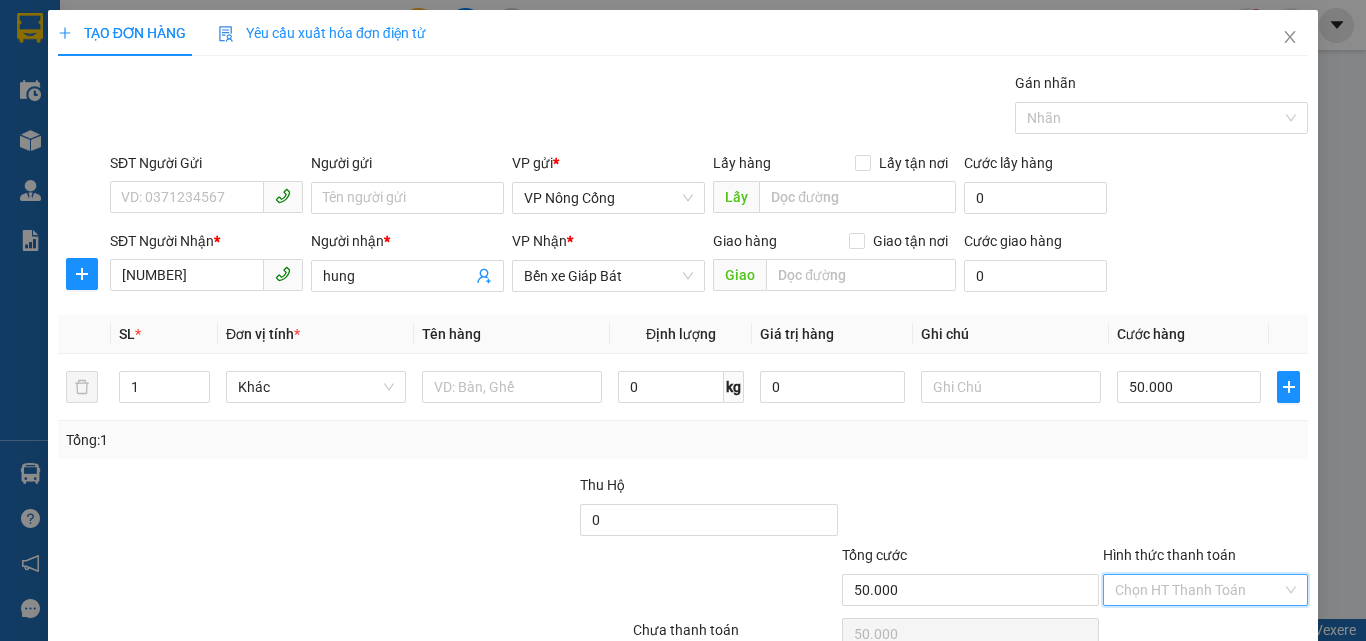 click on "Hình thức thanh toán" at bounding box center [1198, 590] 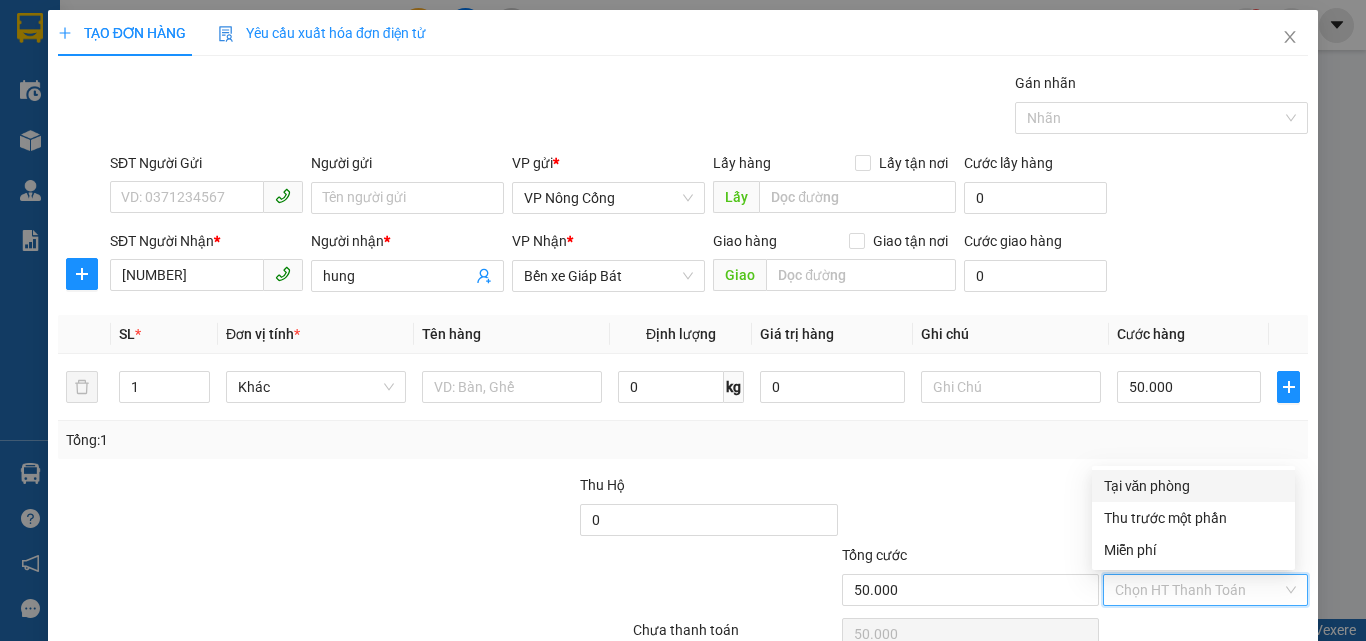 click on "Tại văn phòng" at bounding box center [1193, 486] 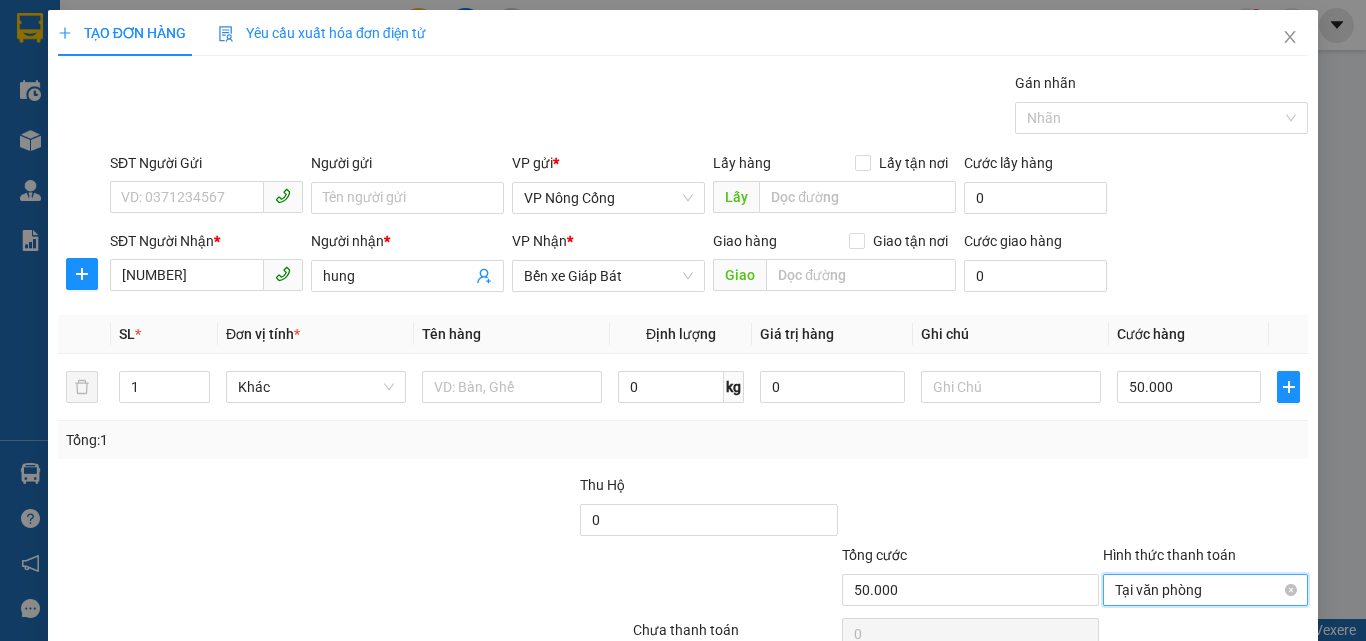 scroll, scrollTop: 99, scrollLeft: 0, axis: vertical 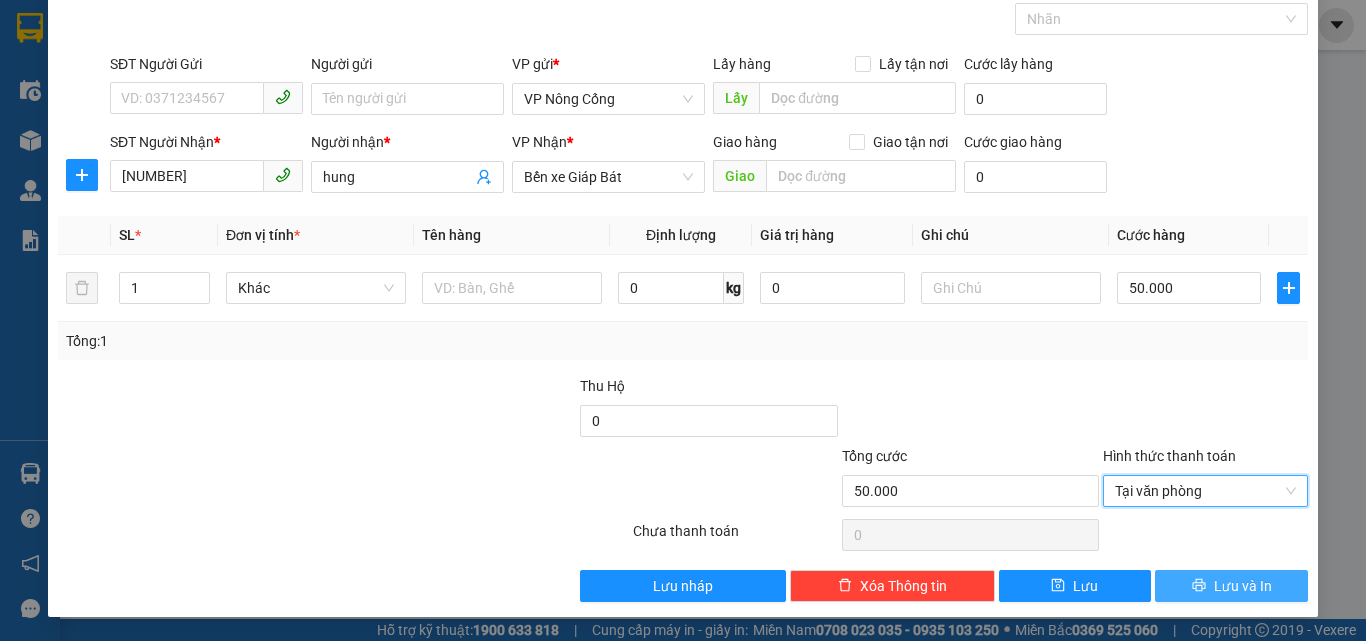 click on "Lưu và In" at bounding box center [1231, 586] 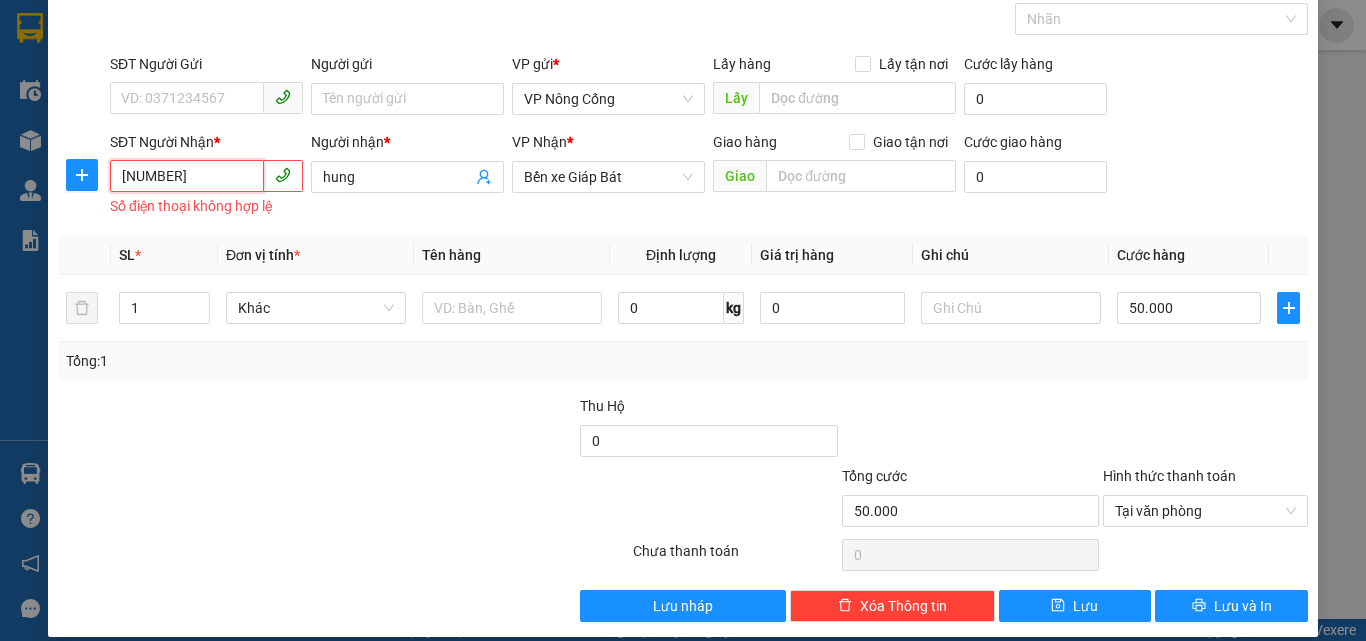 click on "0569424253536" at bounding box center (187, 176) 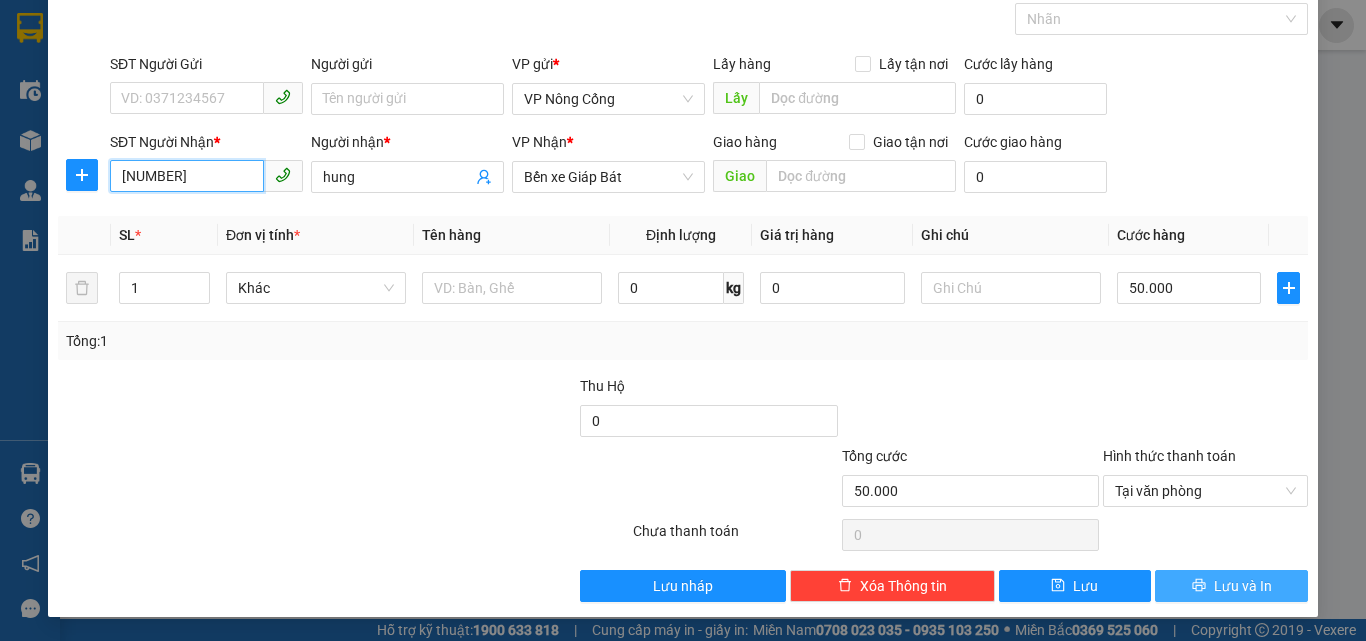 type on "05694242535" 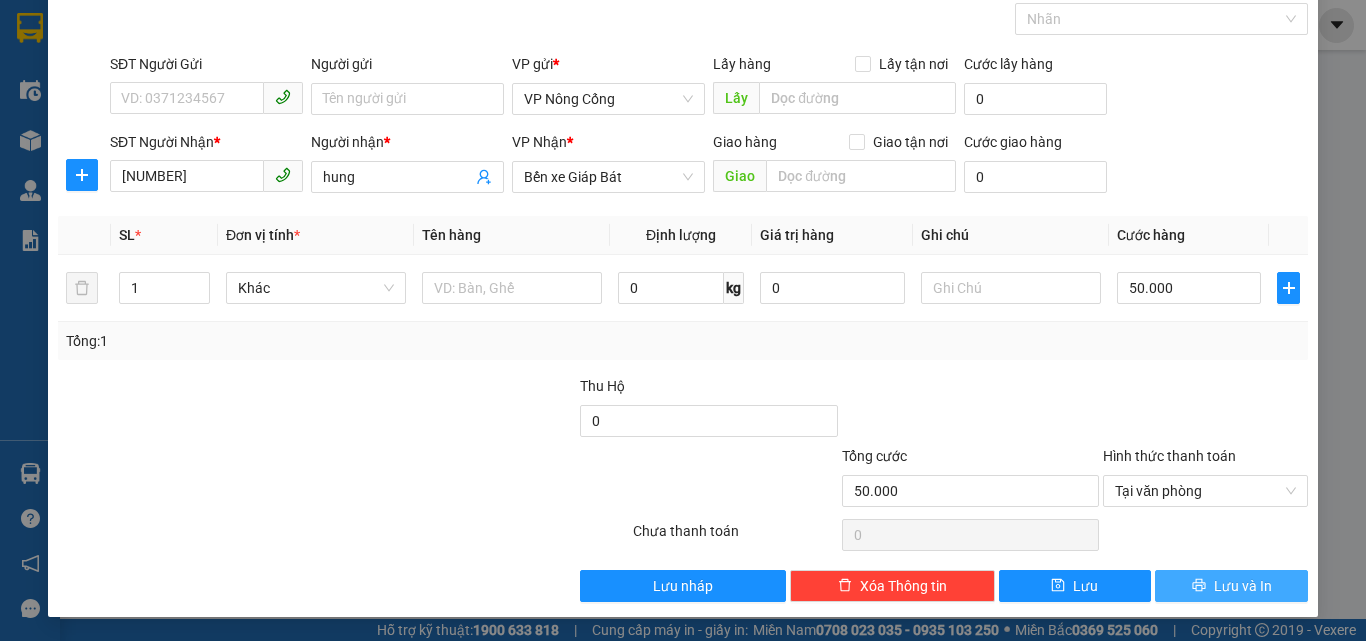 click on "Lưu và In" at bounding box center (1243, 586) 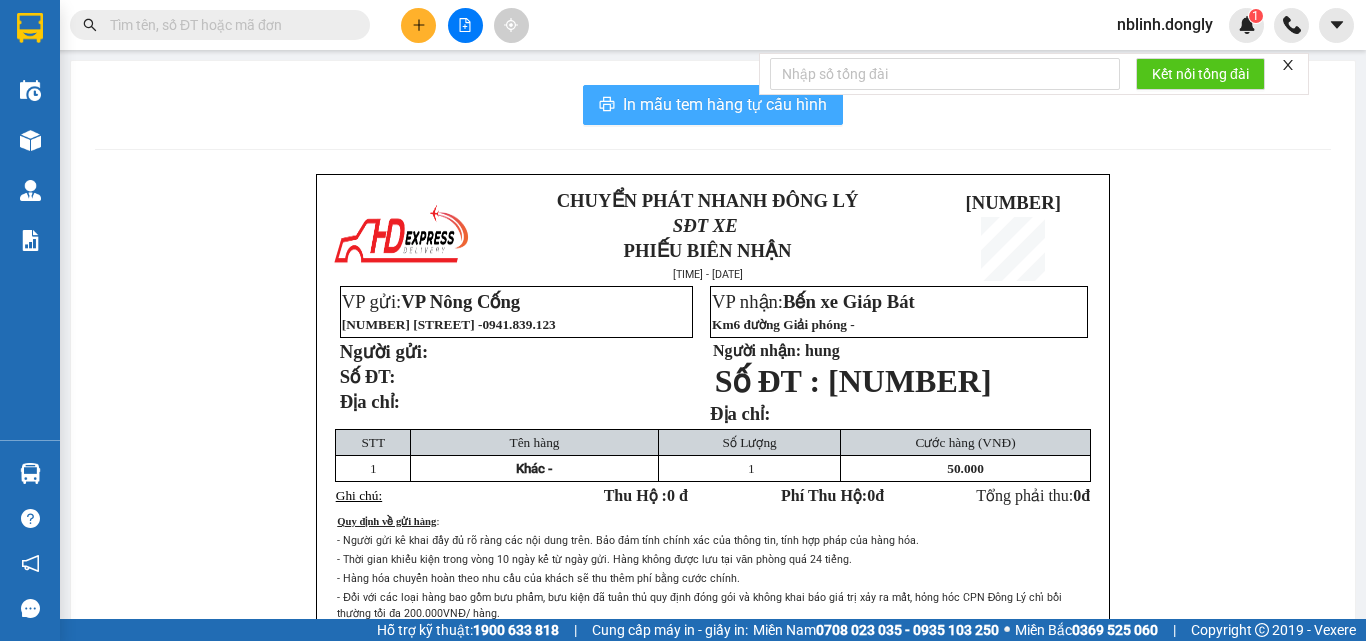 click on "In mẫu tem hàng tự cấu hình" at bounding box center (725, 104) 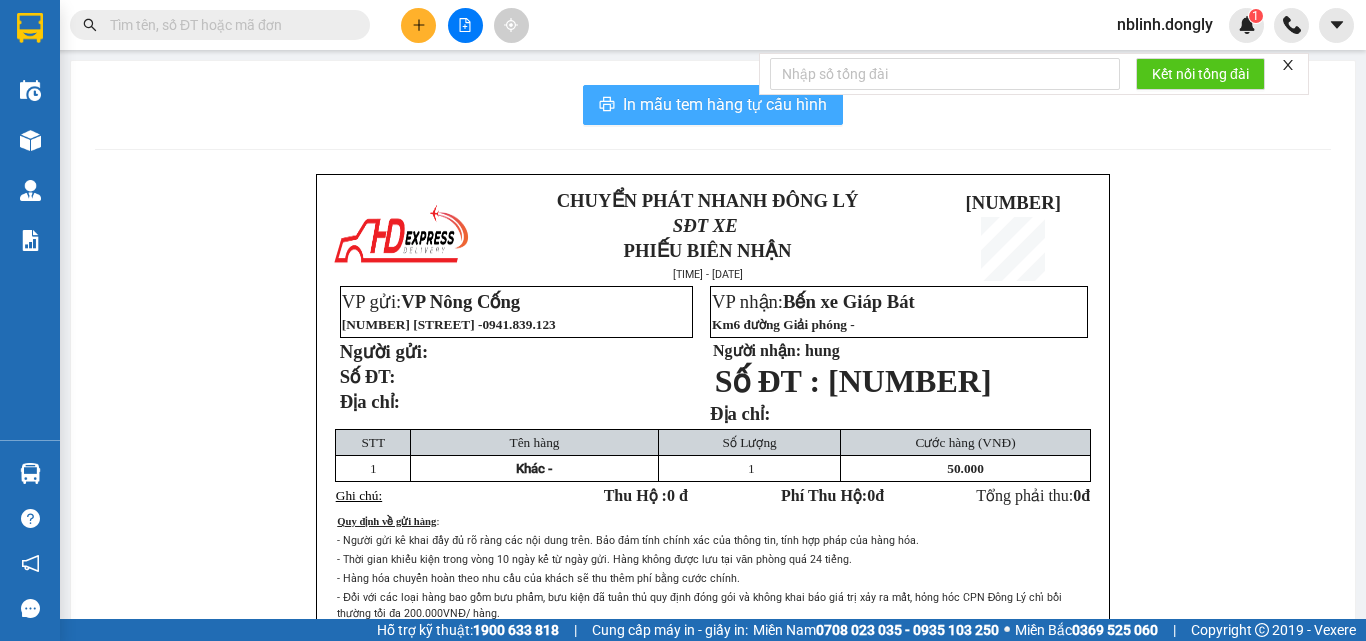 scroll, scrollTop: 0, scrollLeft: 0, axis: both 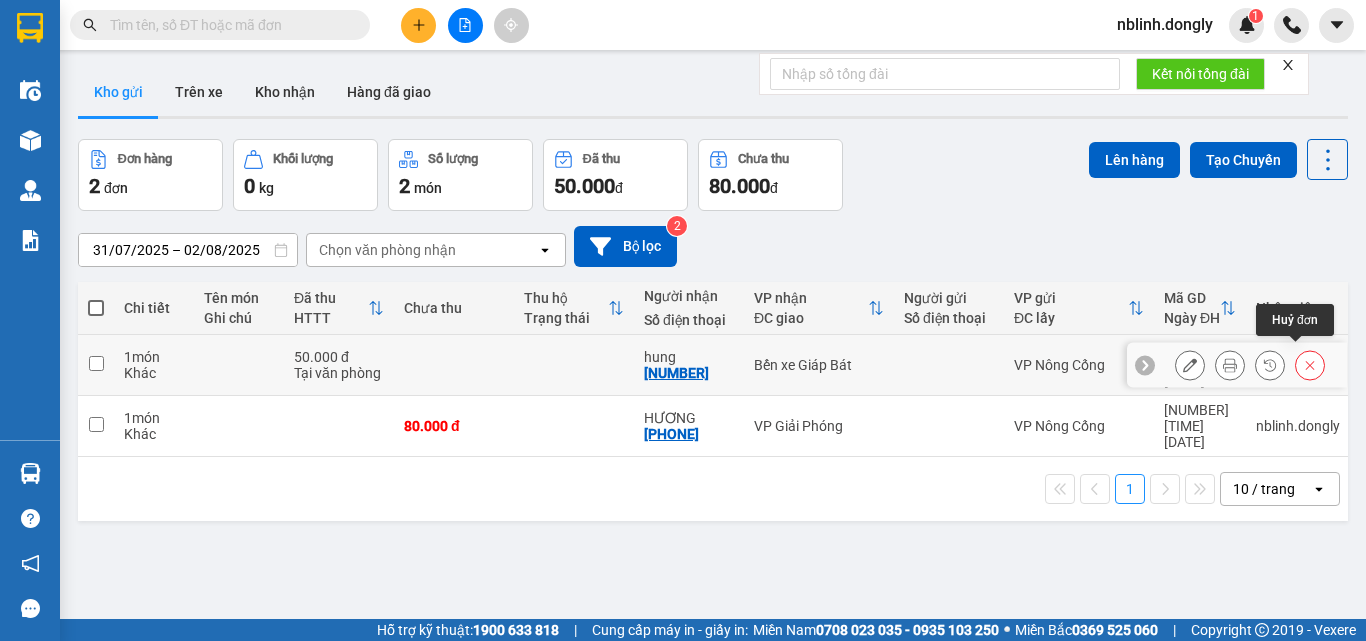 click 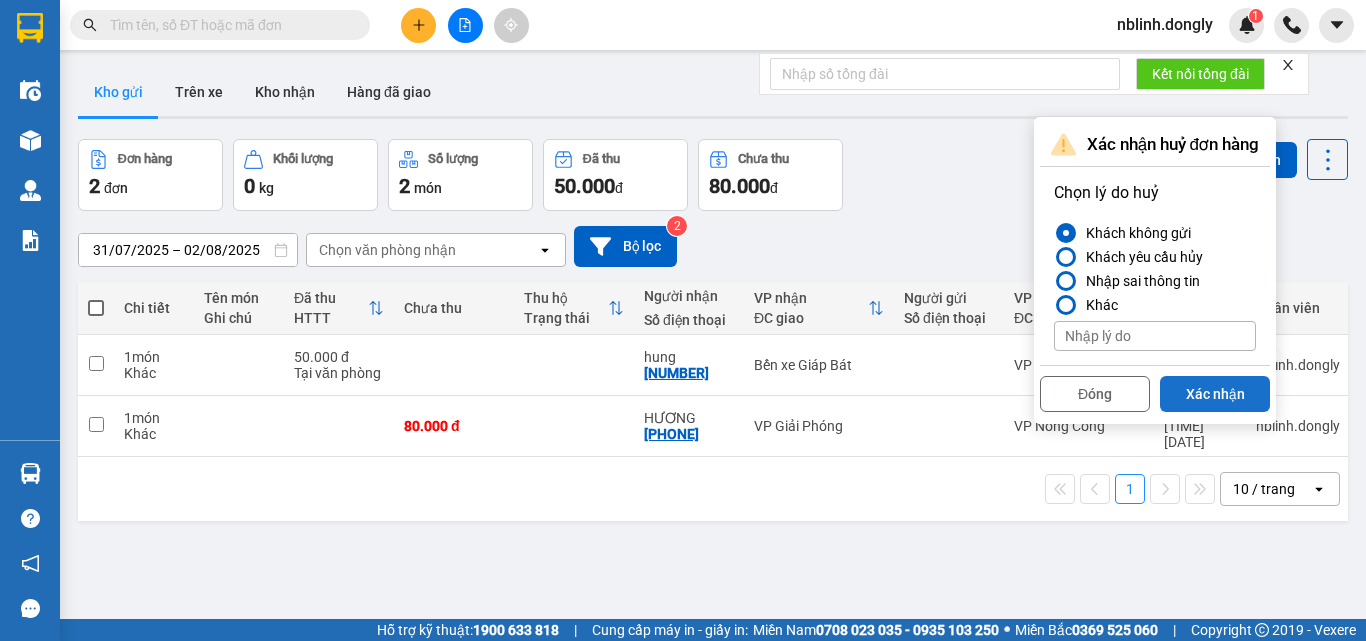 click on "Xác nhận" at bounding box center [1215, 394] 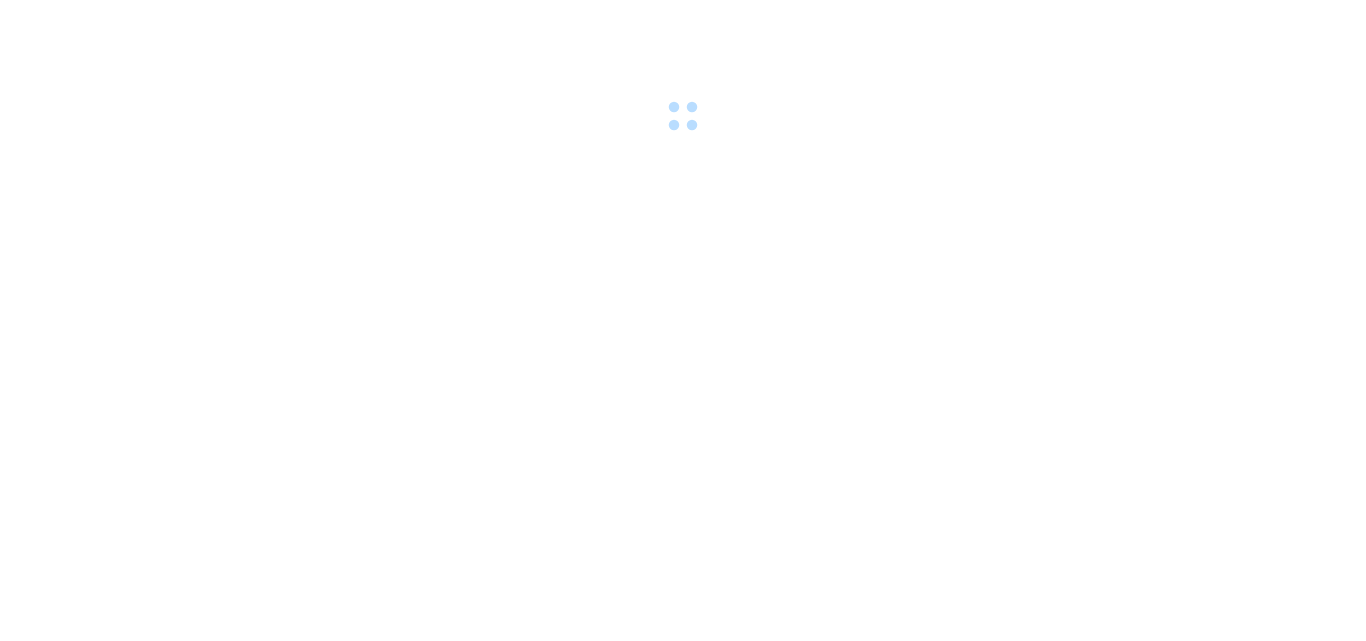 scroll, scrollTop: 0, scrollLeft: 0, axis: both 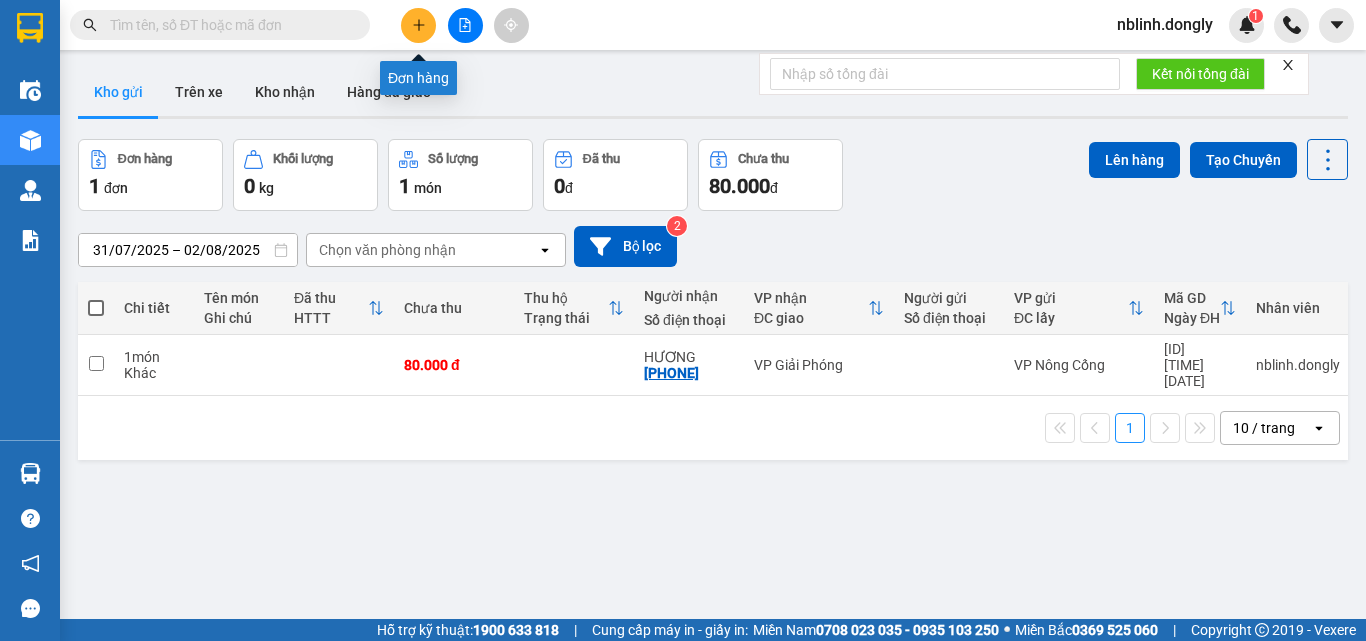 click at bounding box center (418, 25) 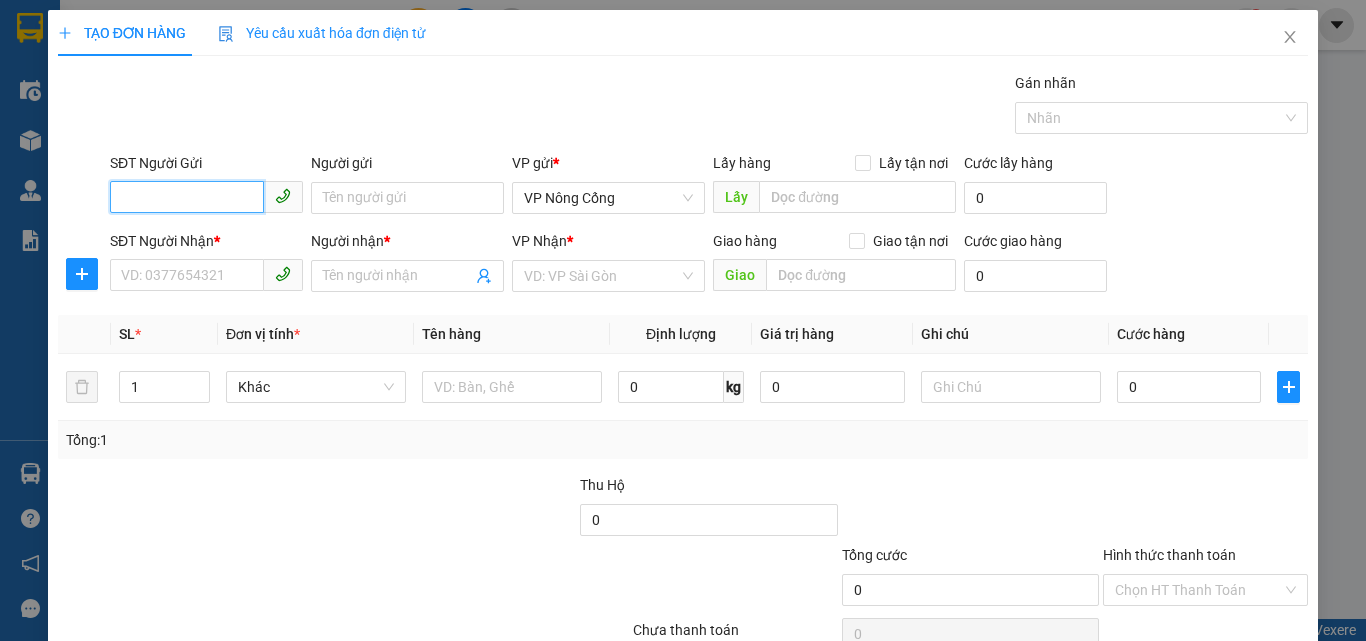 click on "SĐT Người Gửi" at bounding box center [187, 197] 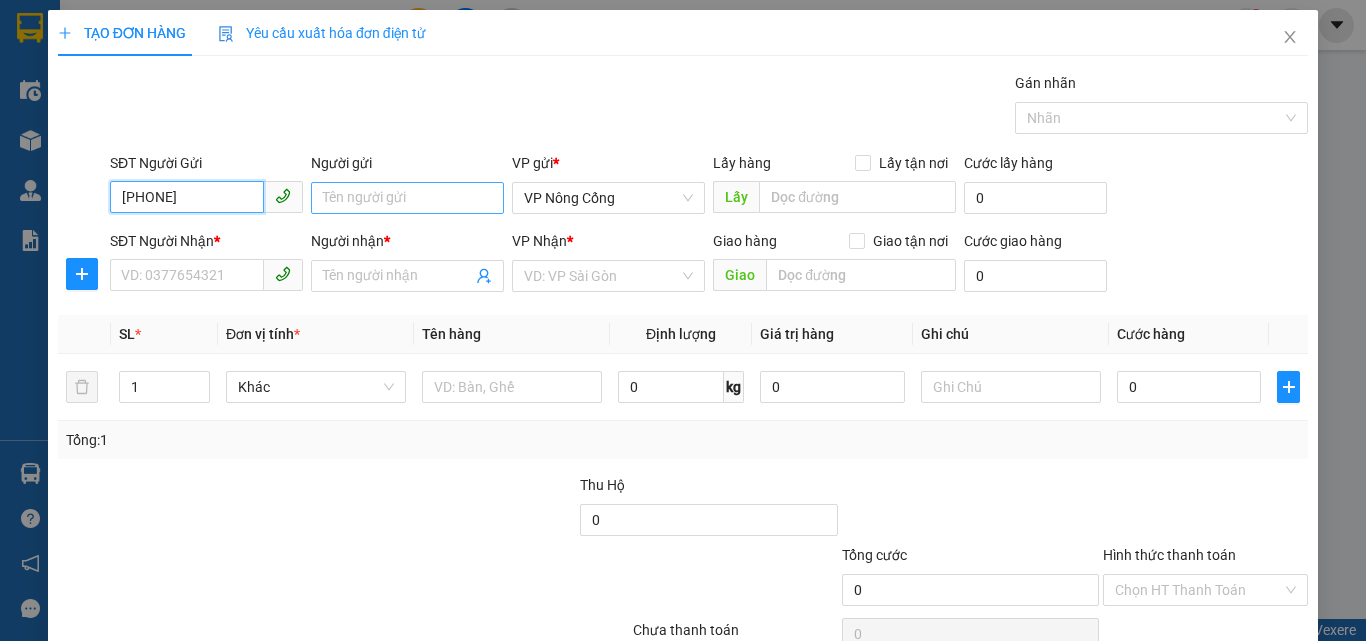 type on "[PHONE]" 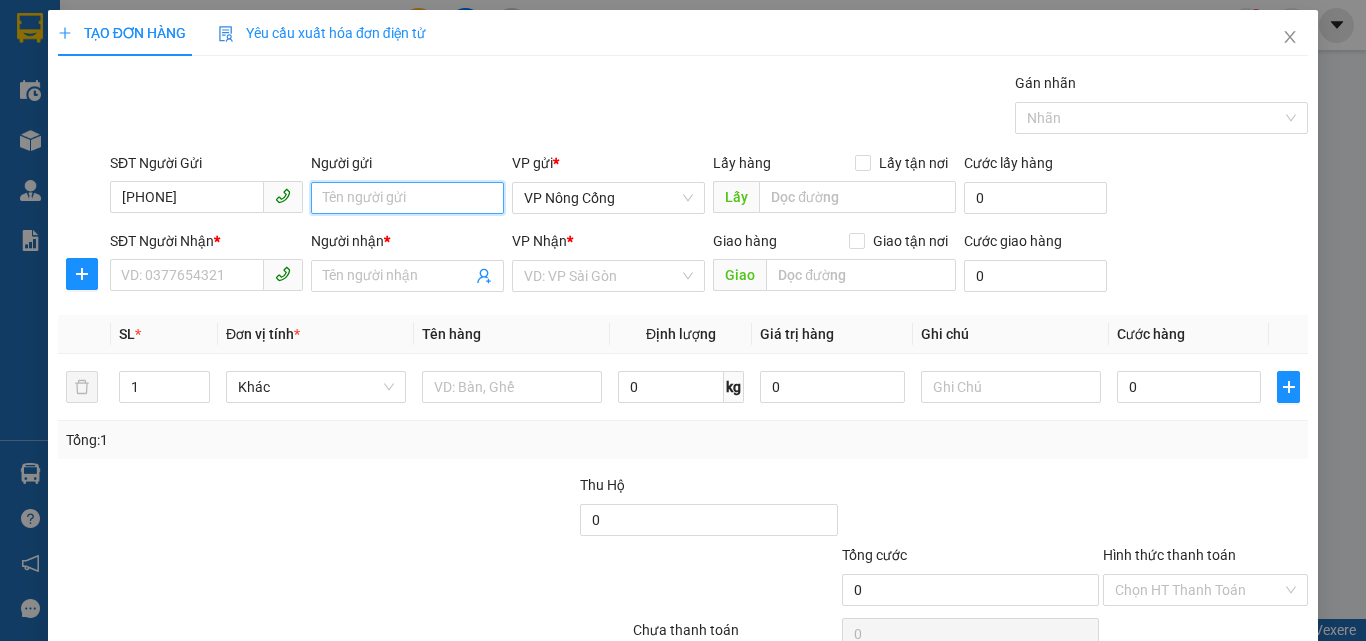 click on "Người gửi" at bounding box center [407, 198] 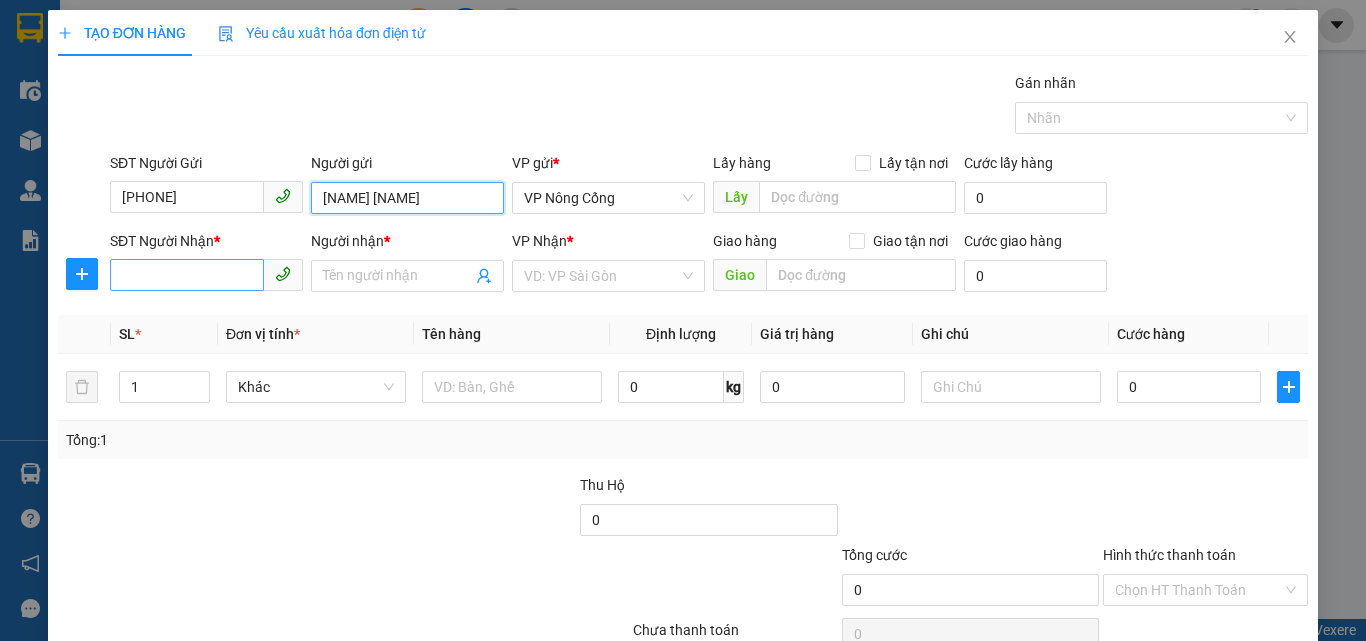 type on "[NAME] [NAME]" 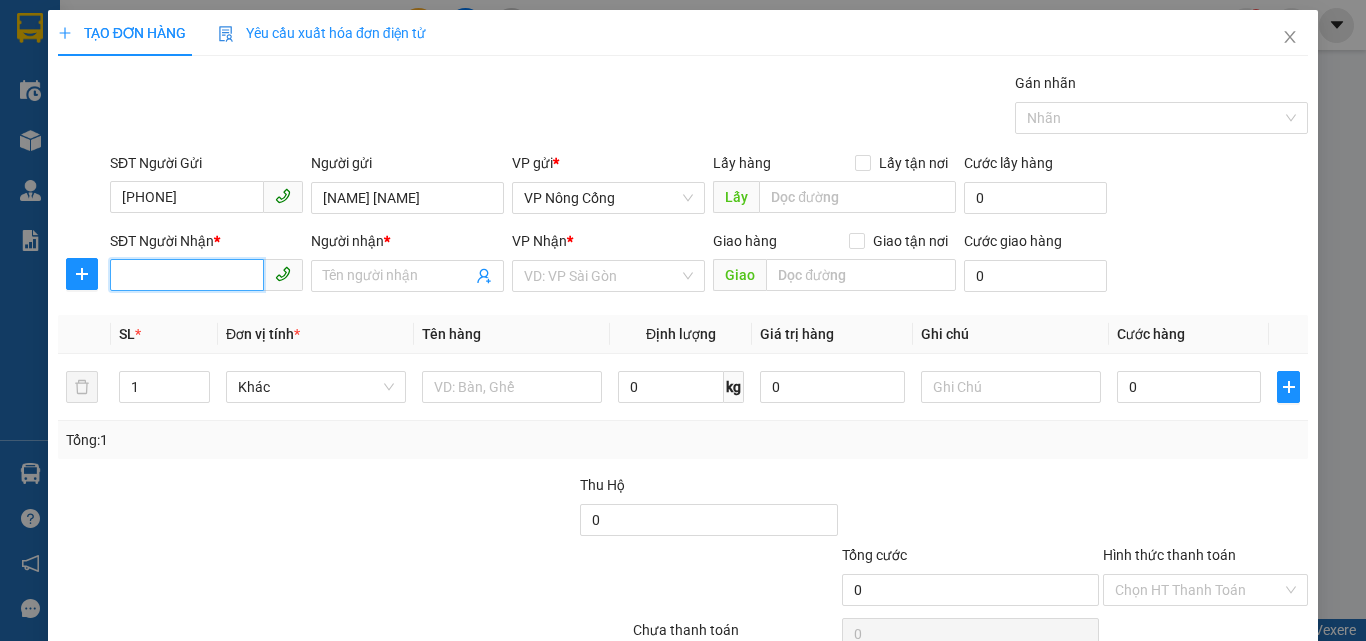 click on "SĐT Người Nhận  *" at bounding box center (187, 275) 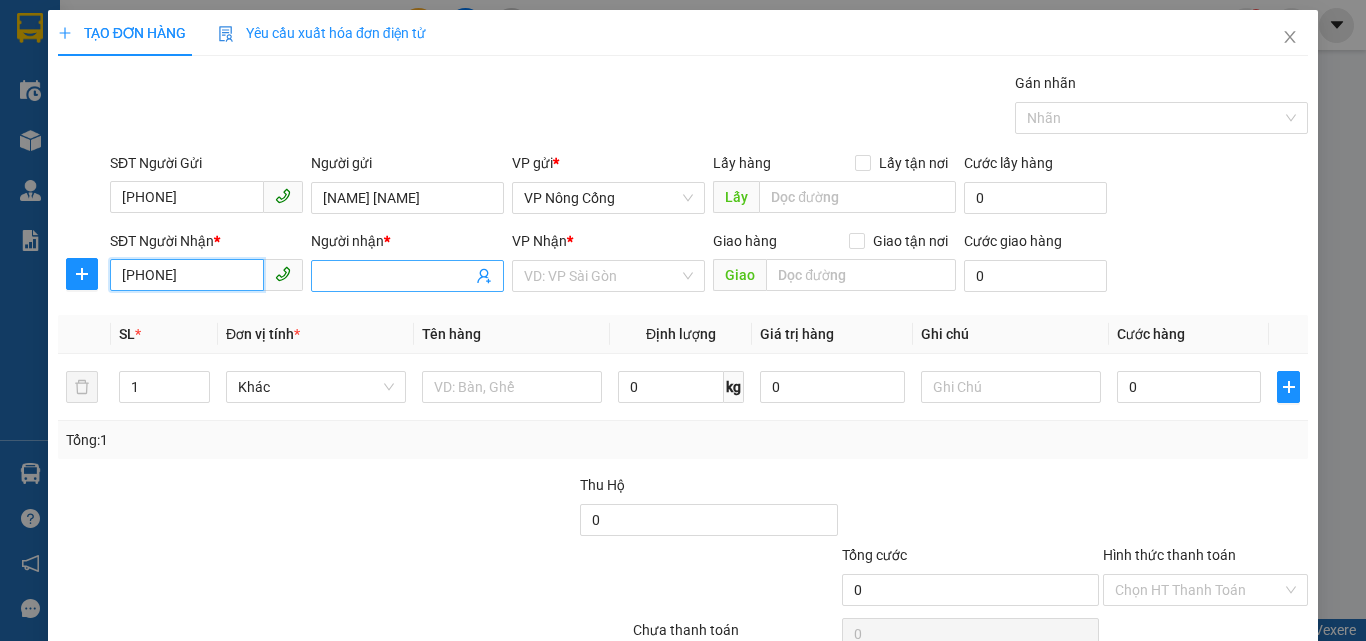 type on "[PHONE]" 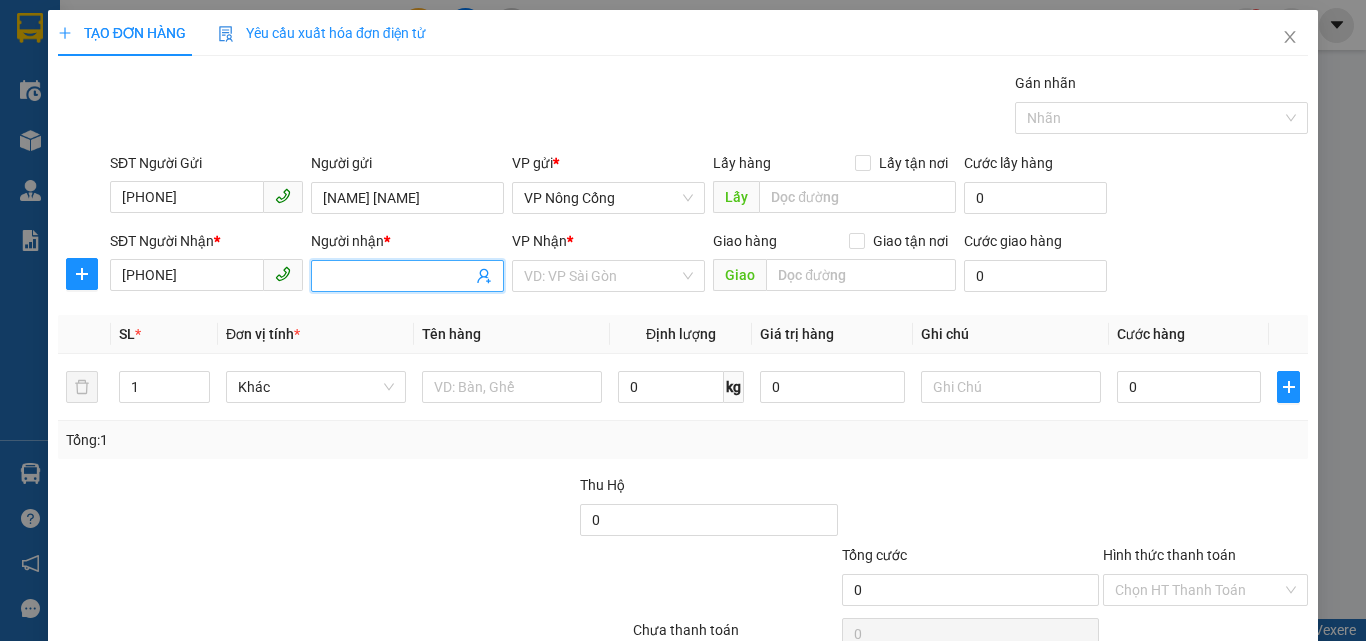 click on "Người nhận  *" at bounding box center [397, 276] 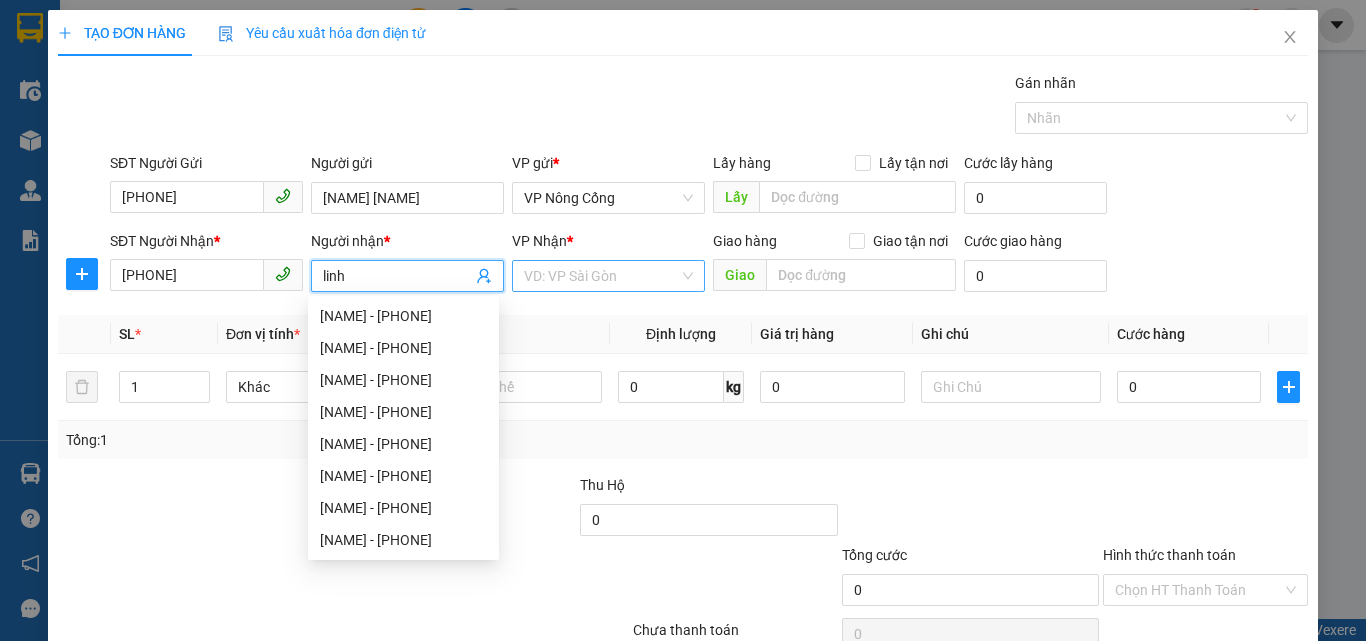 type on "linh" 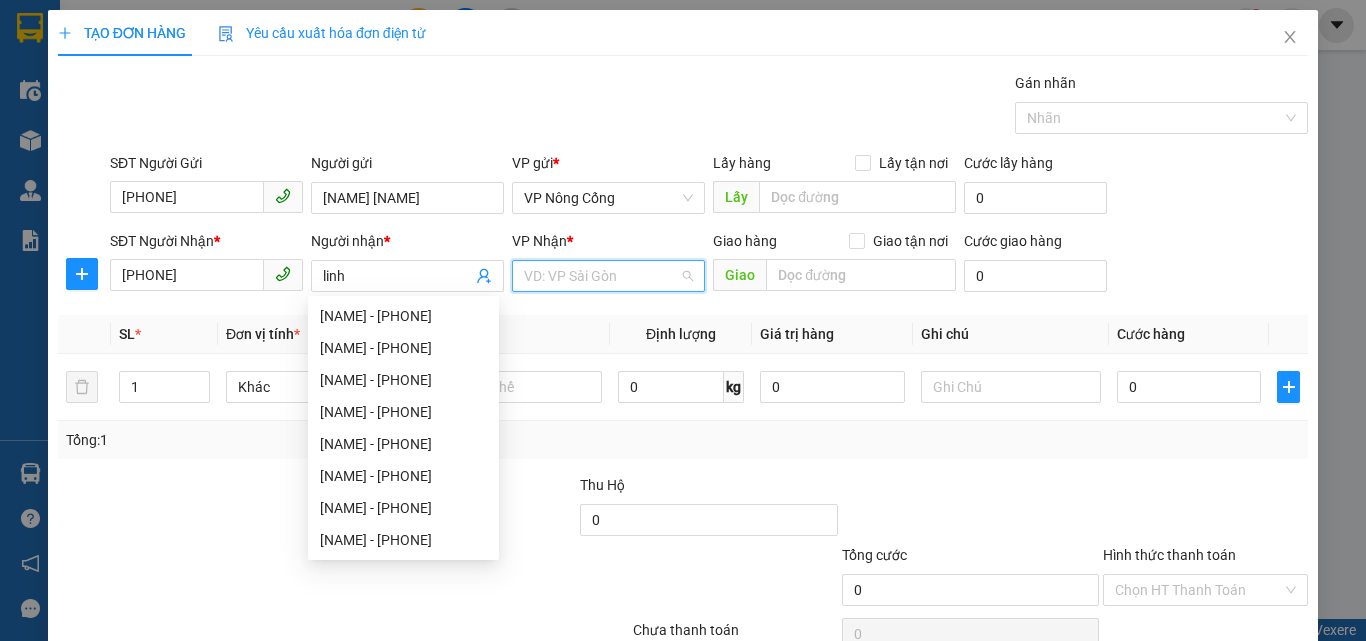 click at bounding box center [601, 276] 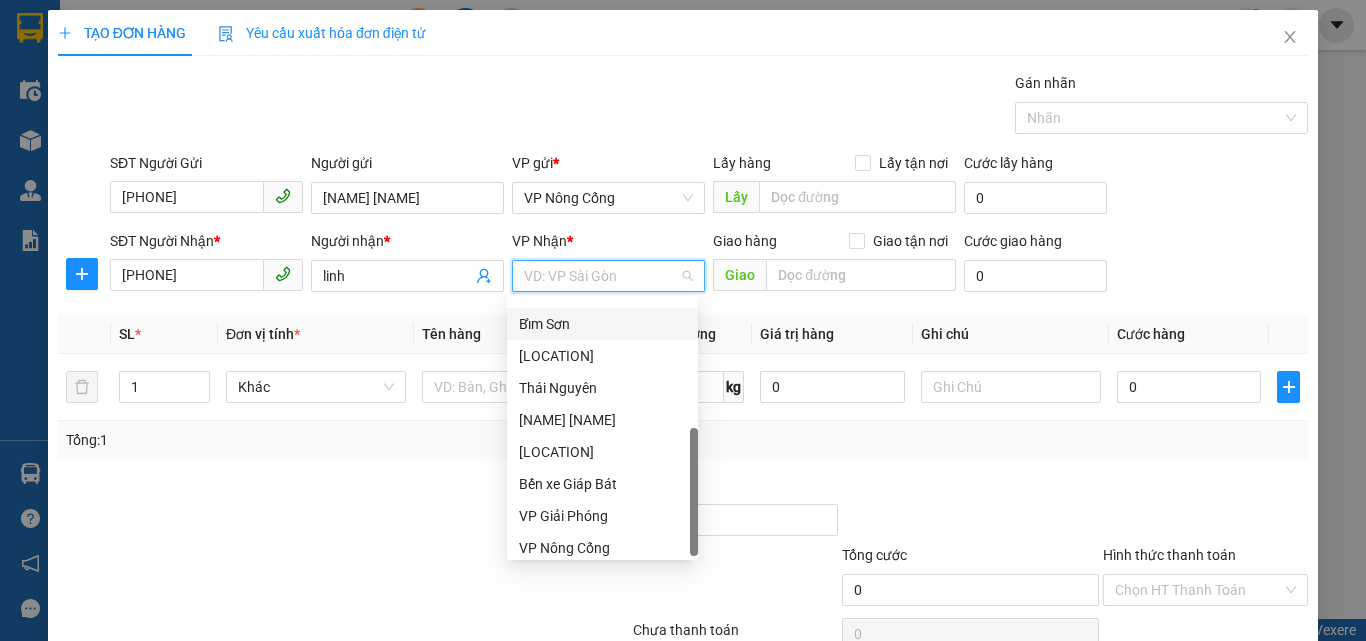 scroll, scrollTop: 288, scrollLeft: 0, axis: vertical 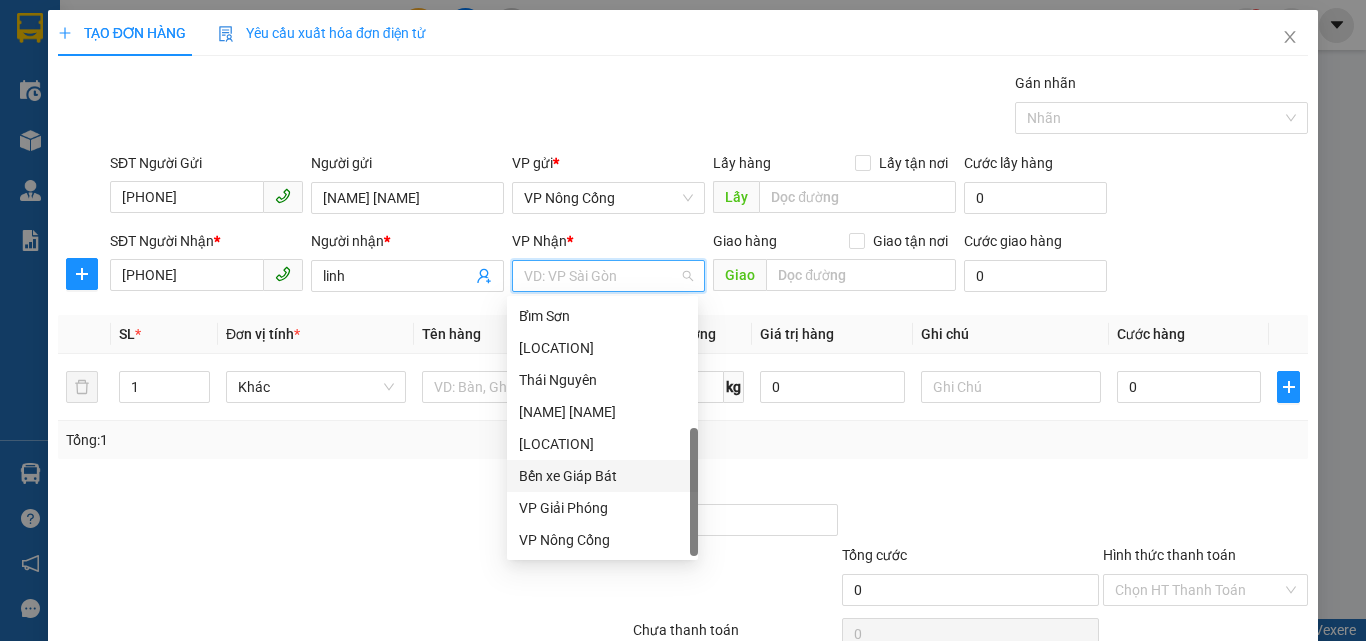 click on "Bến xe Giáp Bát" at bounding box center (602, 476) 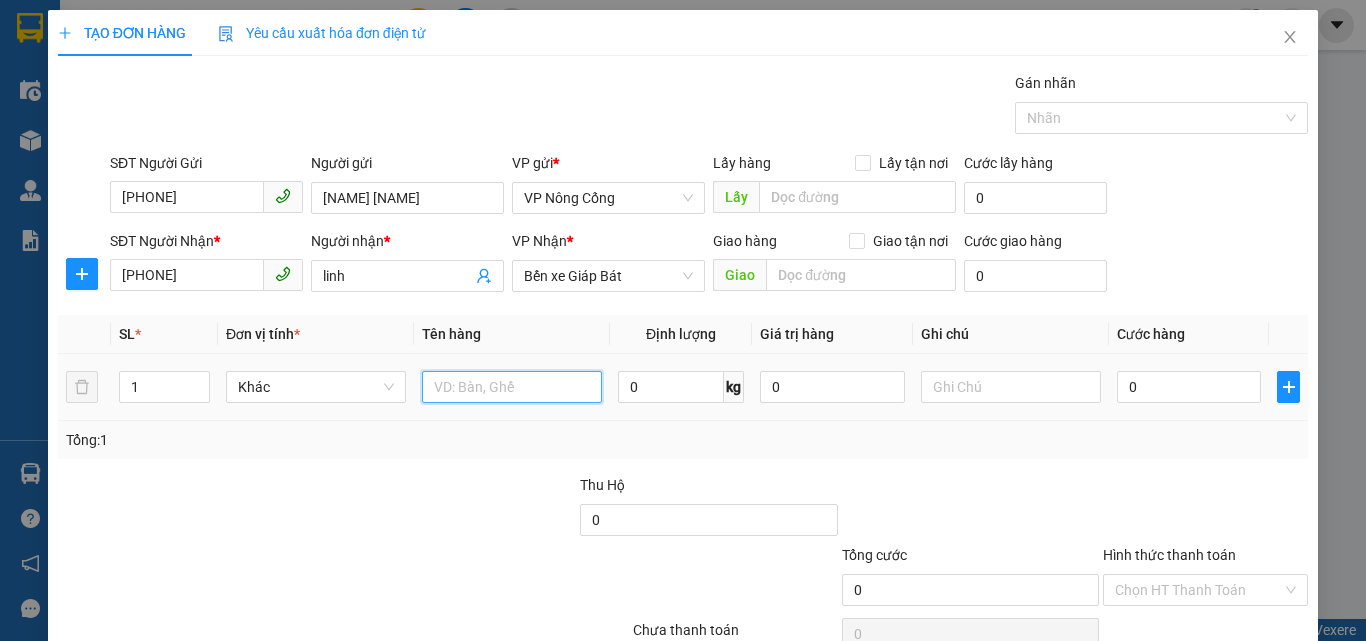 click at bounding box center [512, 387] 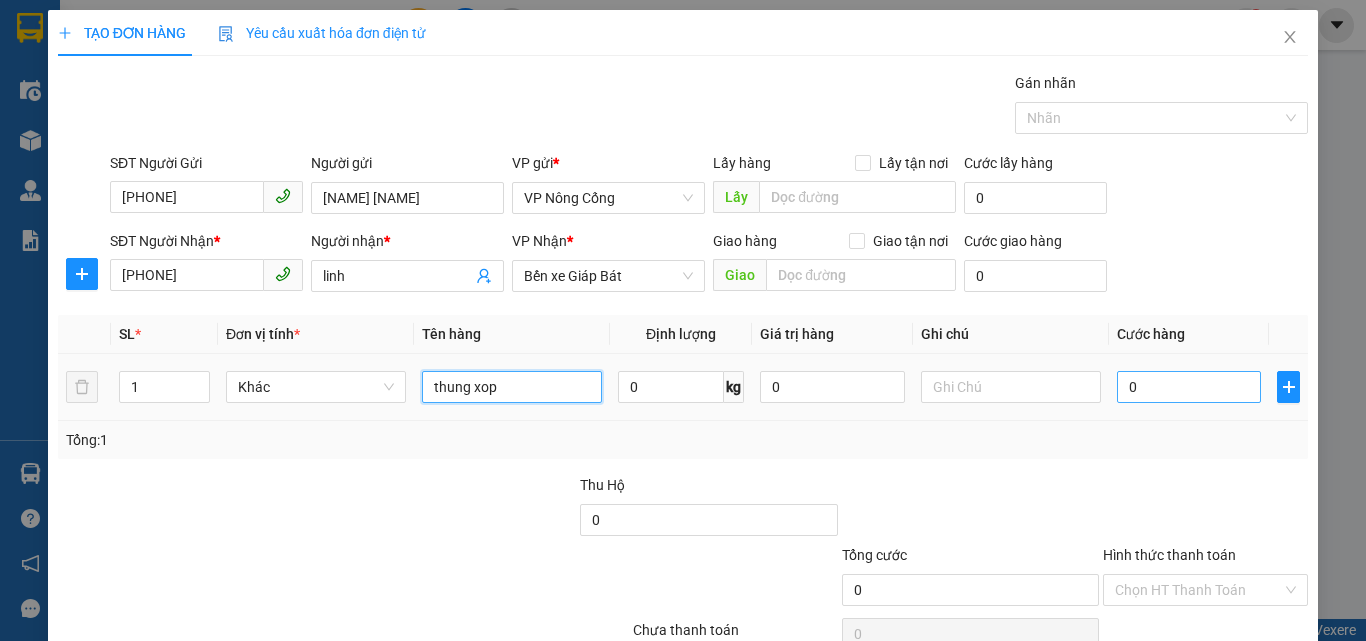 type on "thung xop" 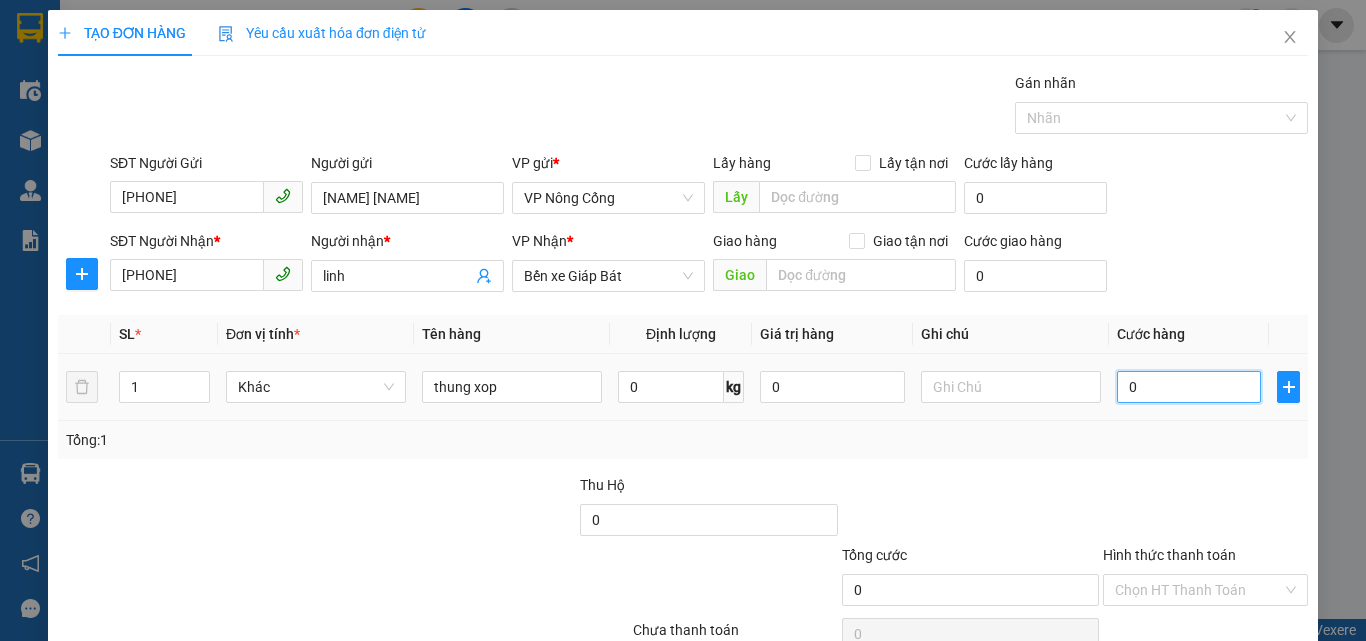 click on "0" at bounding box center (1189, 387) 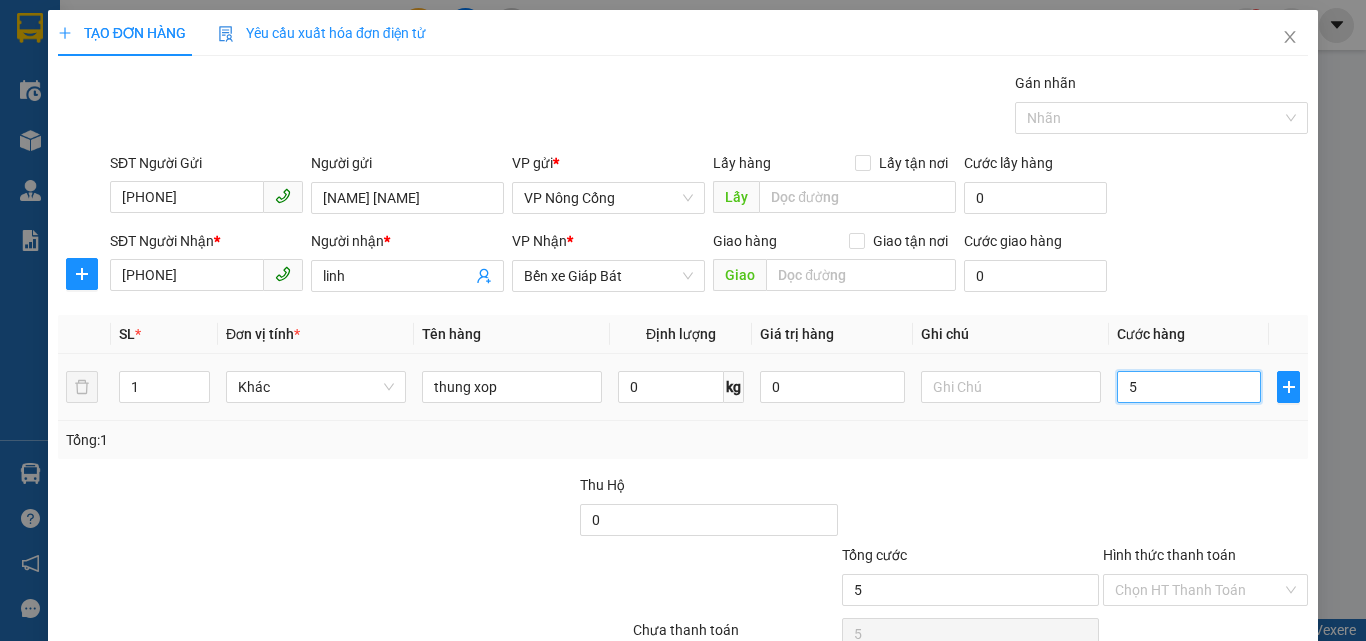type on "50" 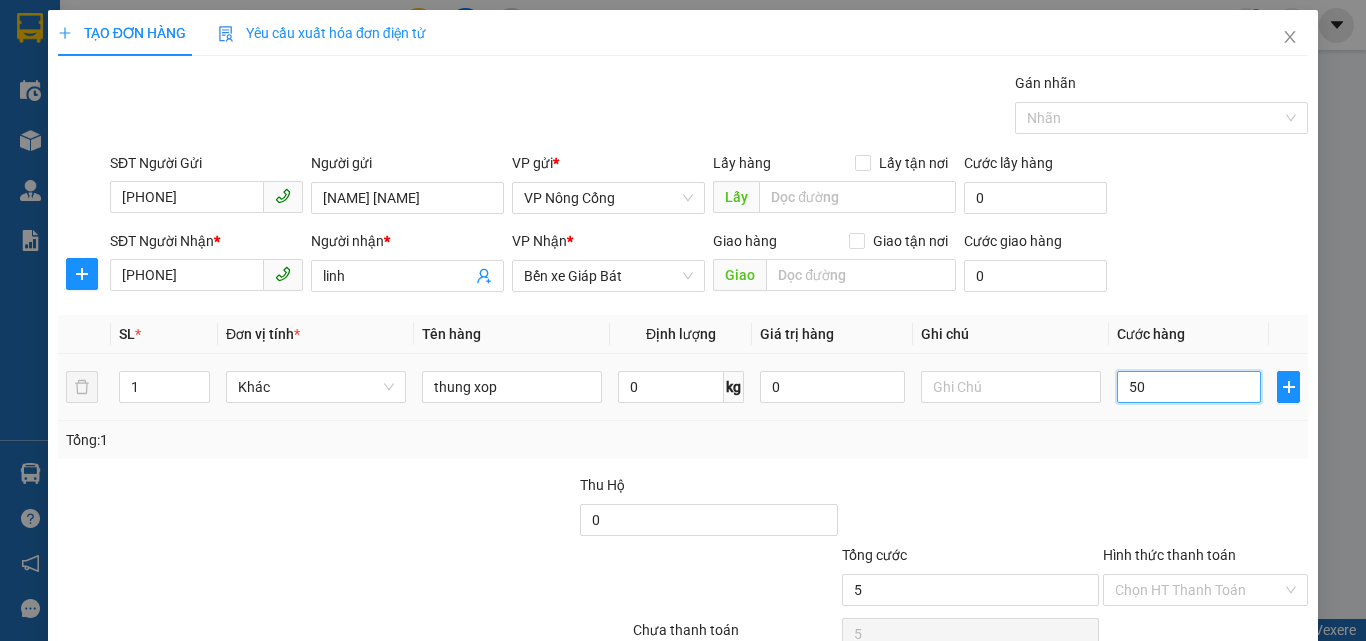 type on "50" 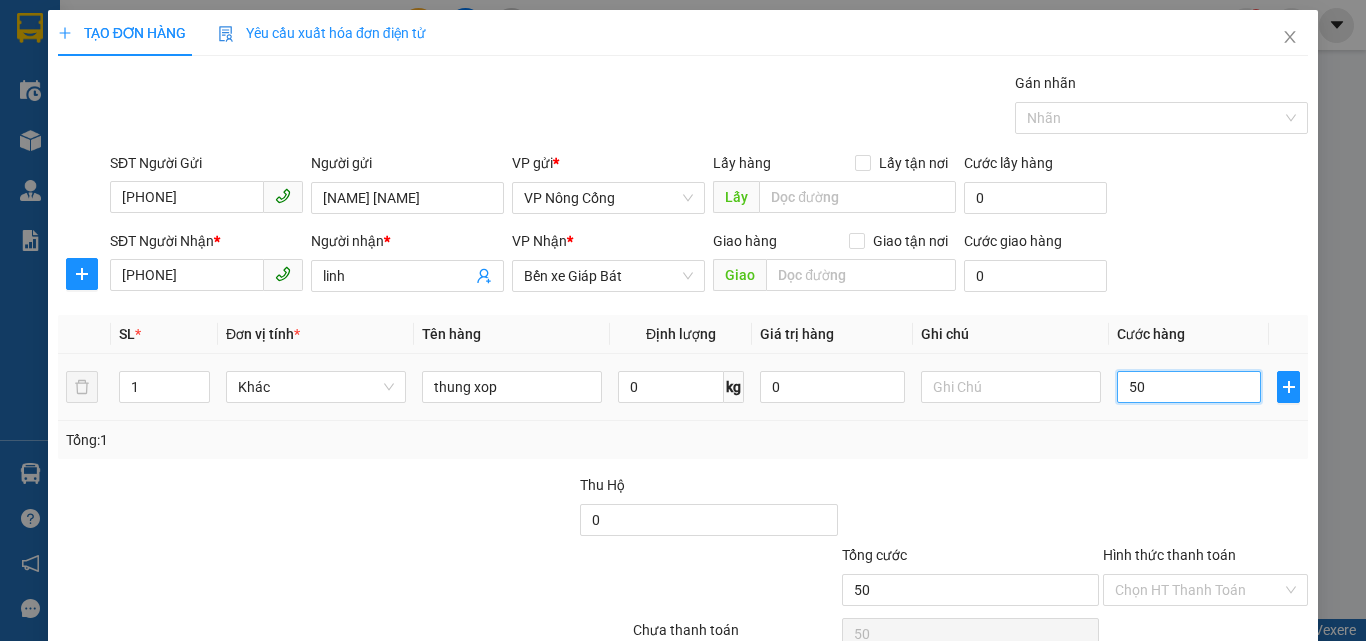 type on "500" 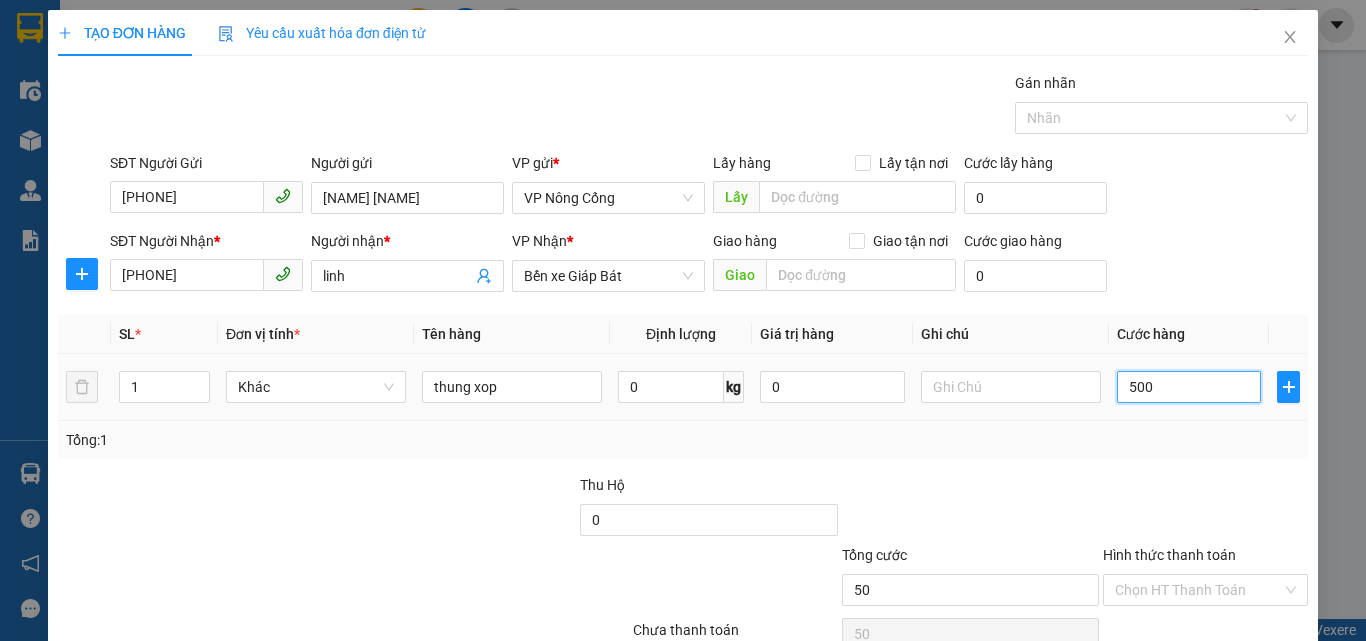 type on "500" 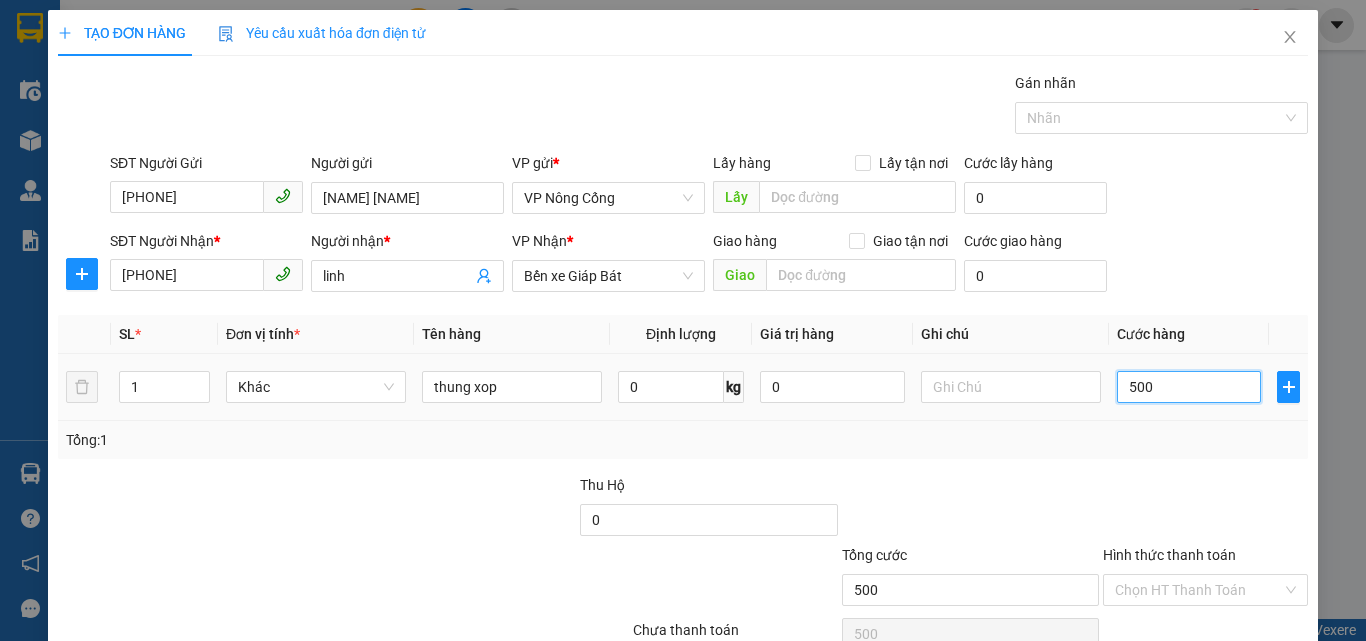 type on "5.000" 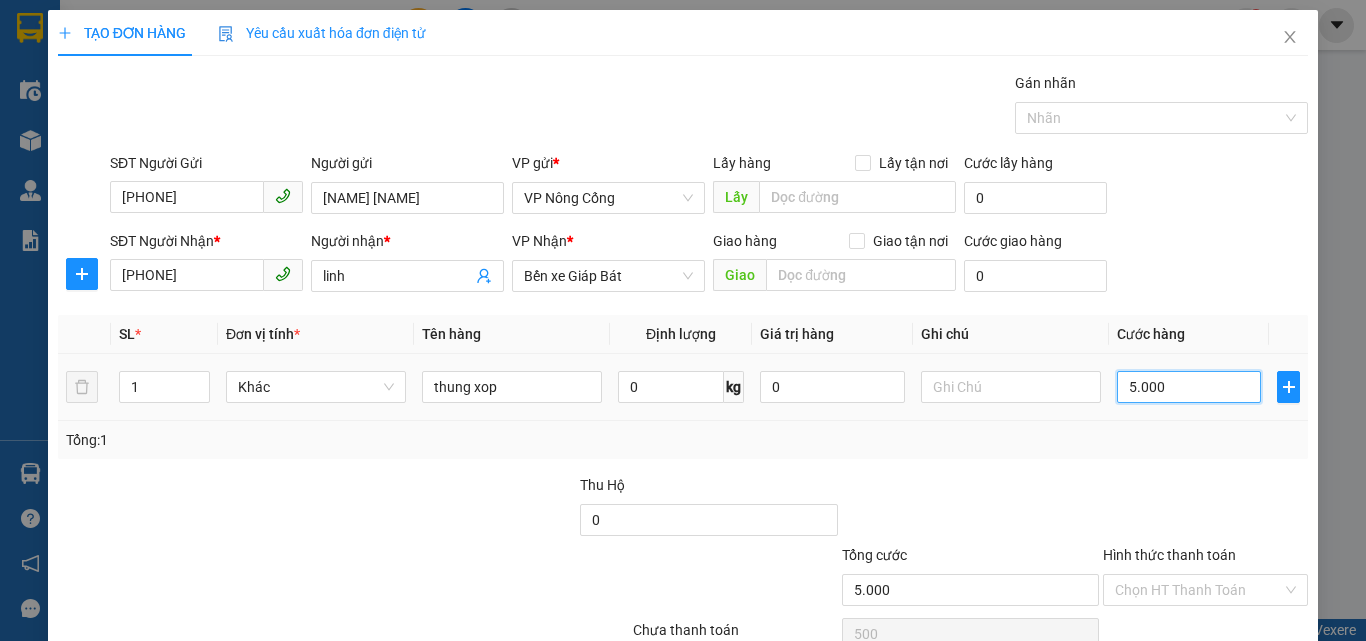 type on "5.000" 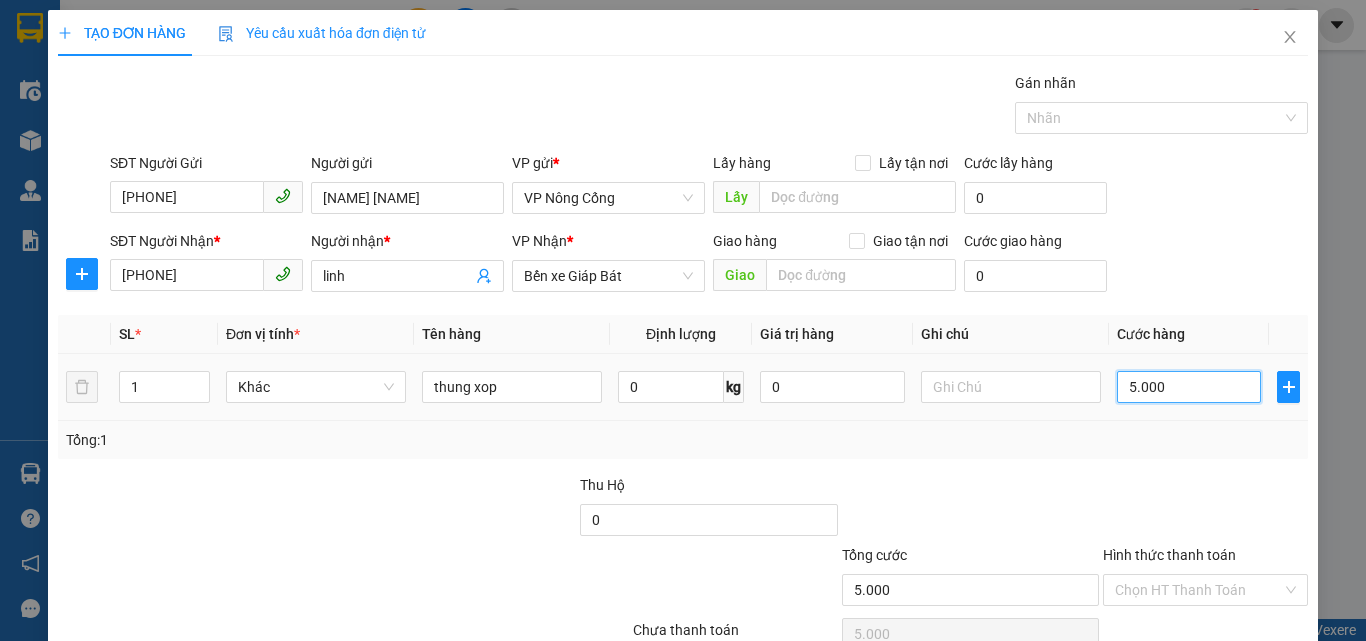 type on "50.000" 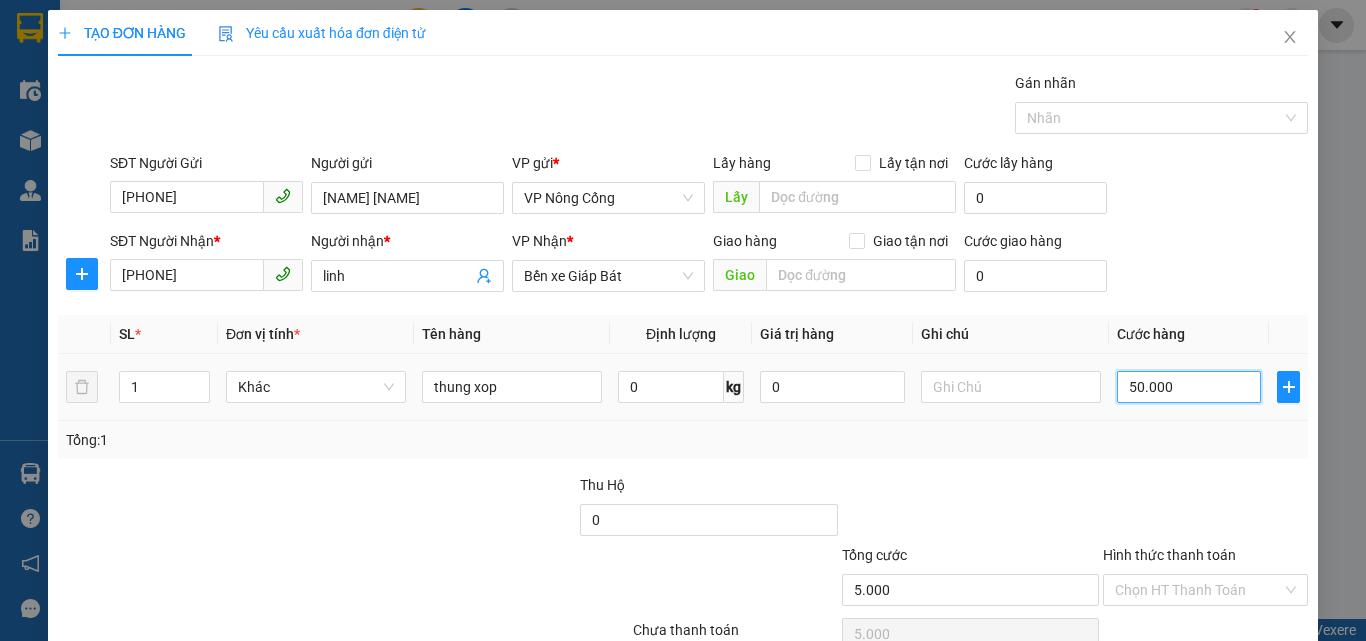 type on "50.000" 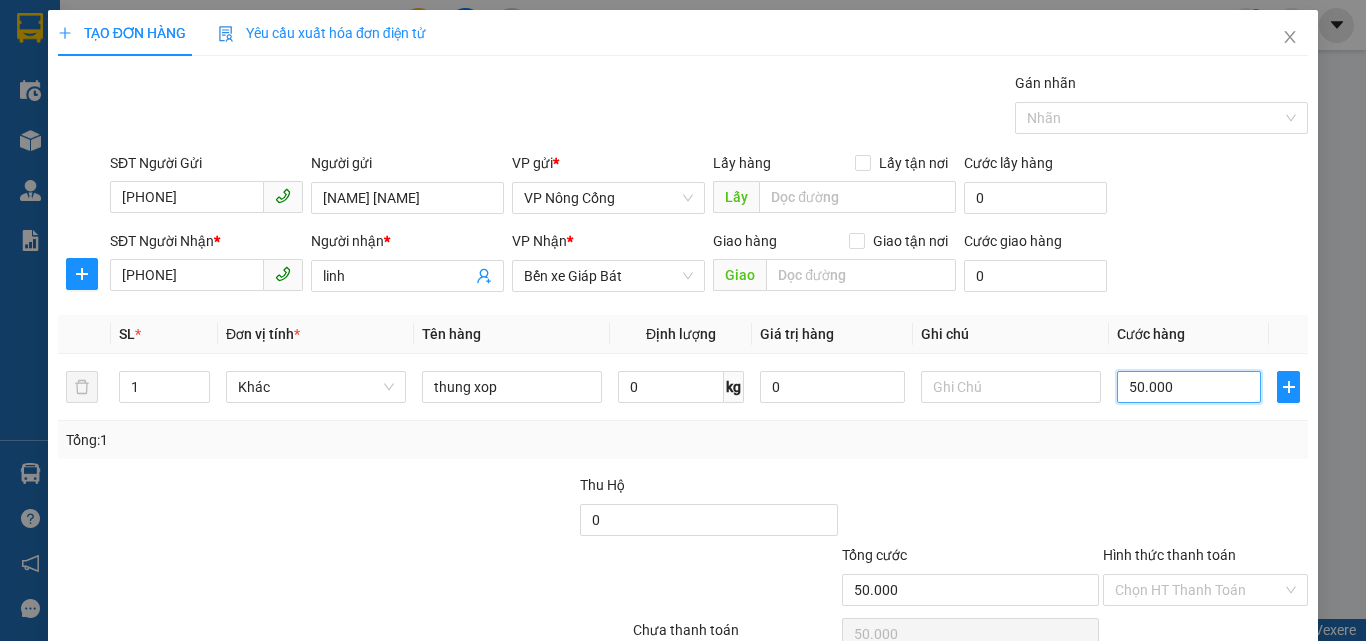 type on "50.000" 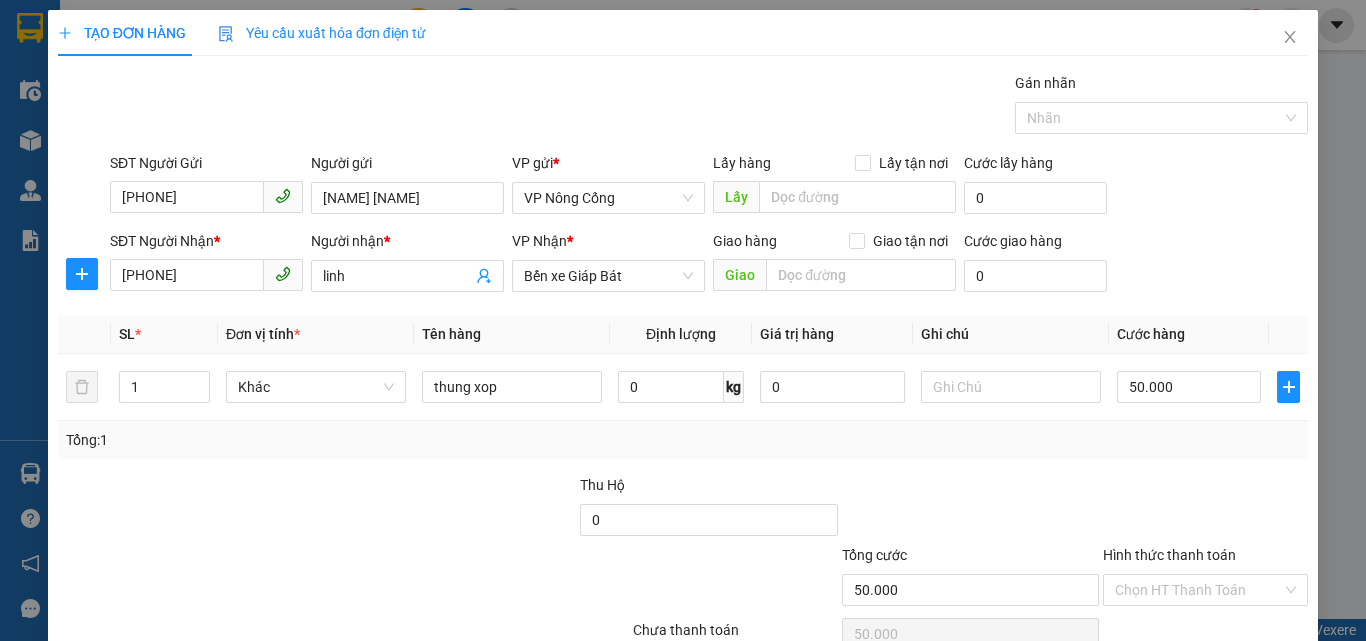 click on "Hình thức thanh toán" at bounding box center [1169, 555] 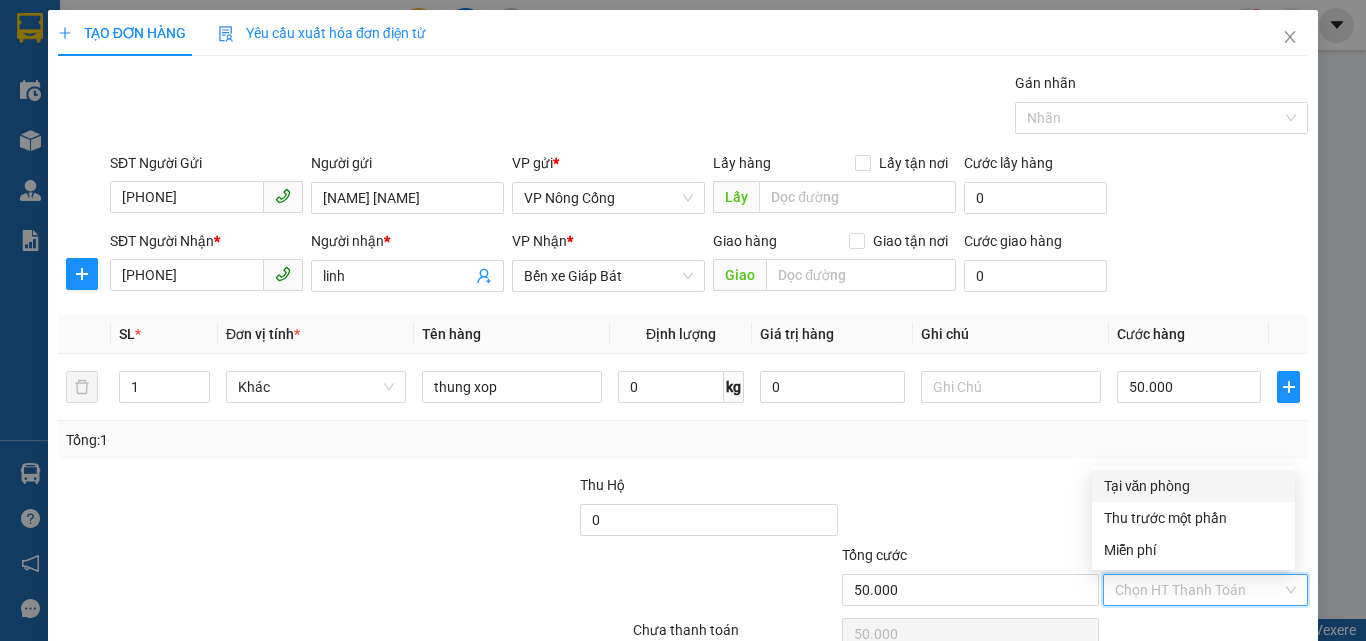 click on "Tại văn phòng" at bounding box center [1193, 486] 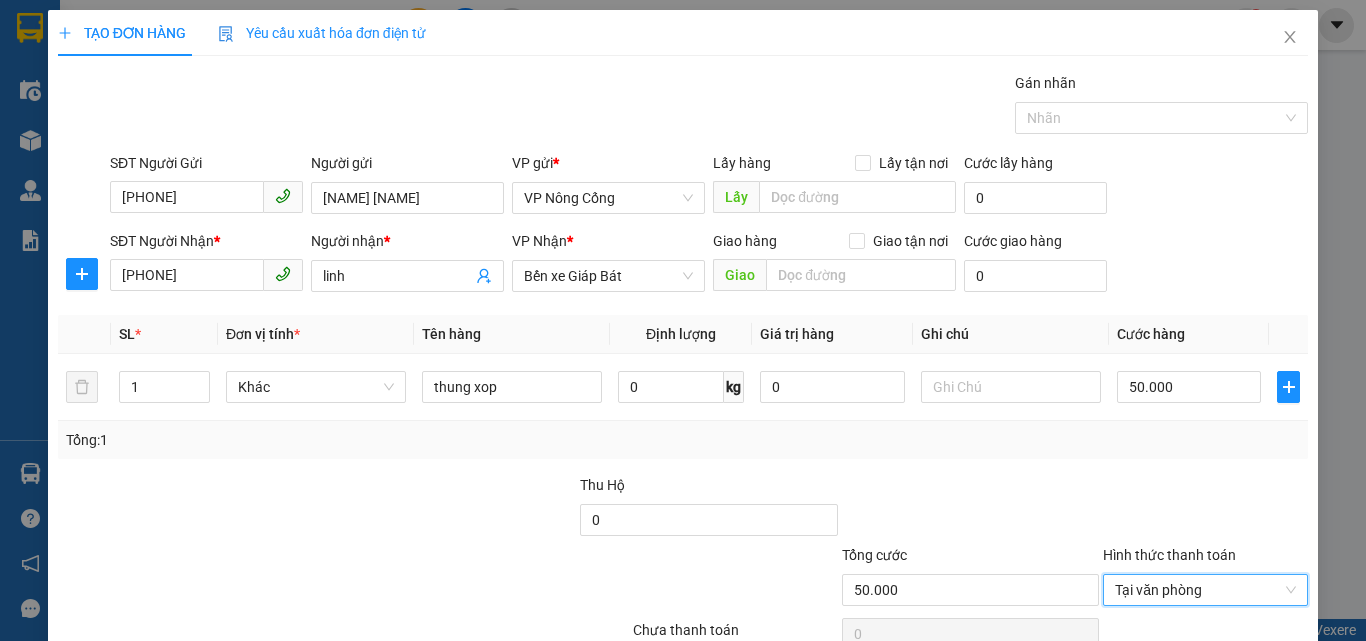 scroll, scrollTop: 99, scrollLeft: 0, axis: vertical 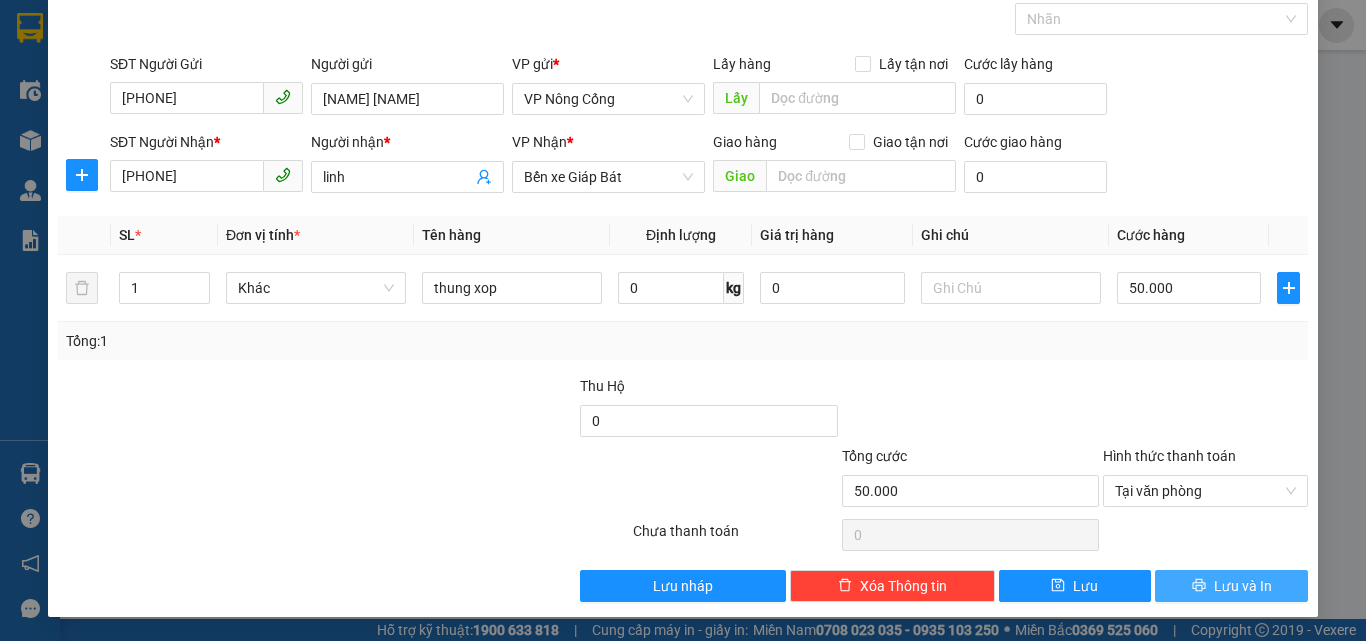 click on "Lưu và In" at bounding box center (1243, 586) 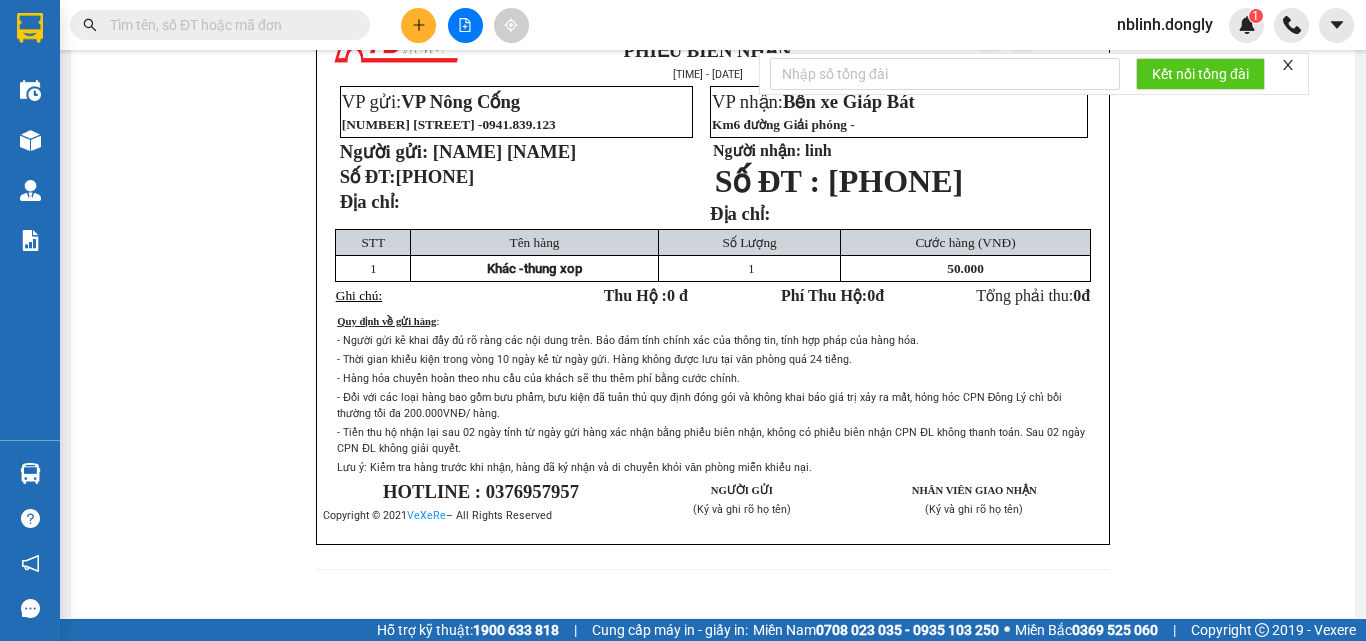 scroll, scrollTop: 0, scrollLeft: 0, axis: both 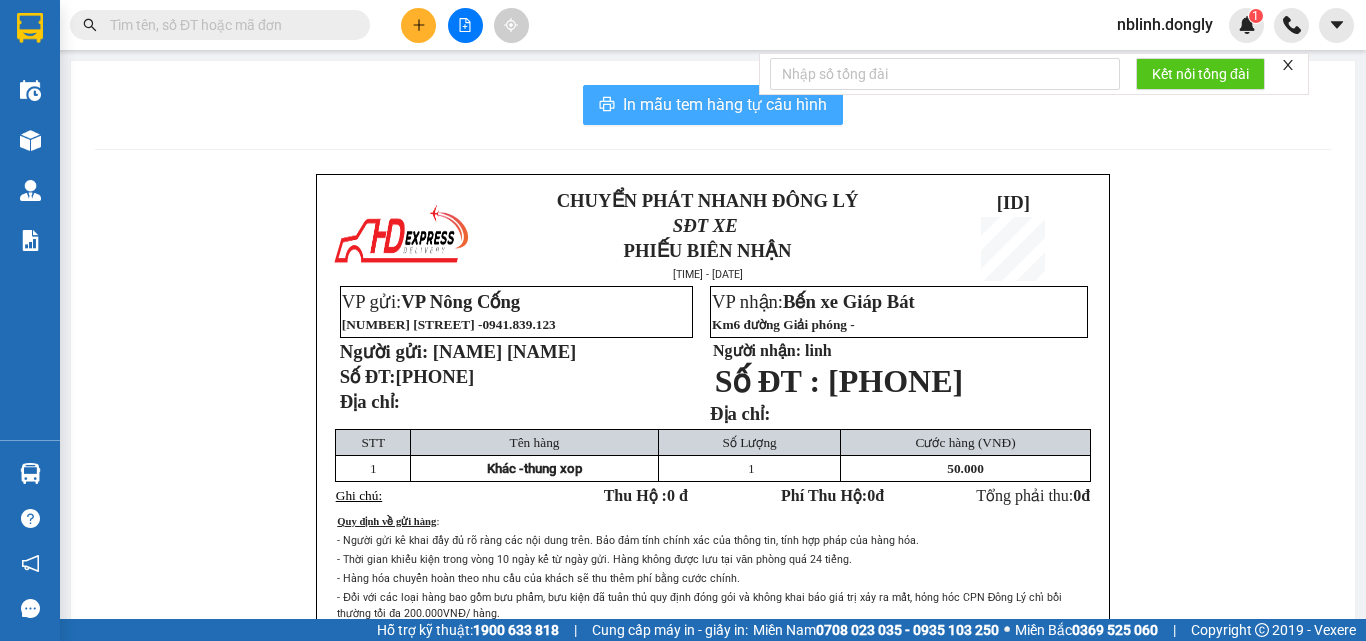 click on "In mẫu tem hàng tự cấu hình" at bounding box center (725, 104) 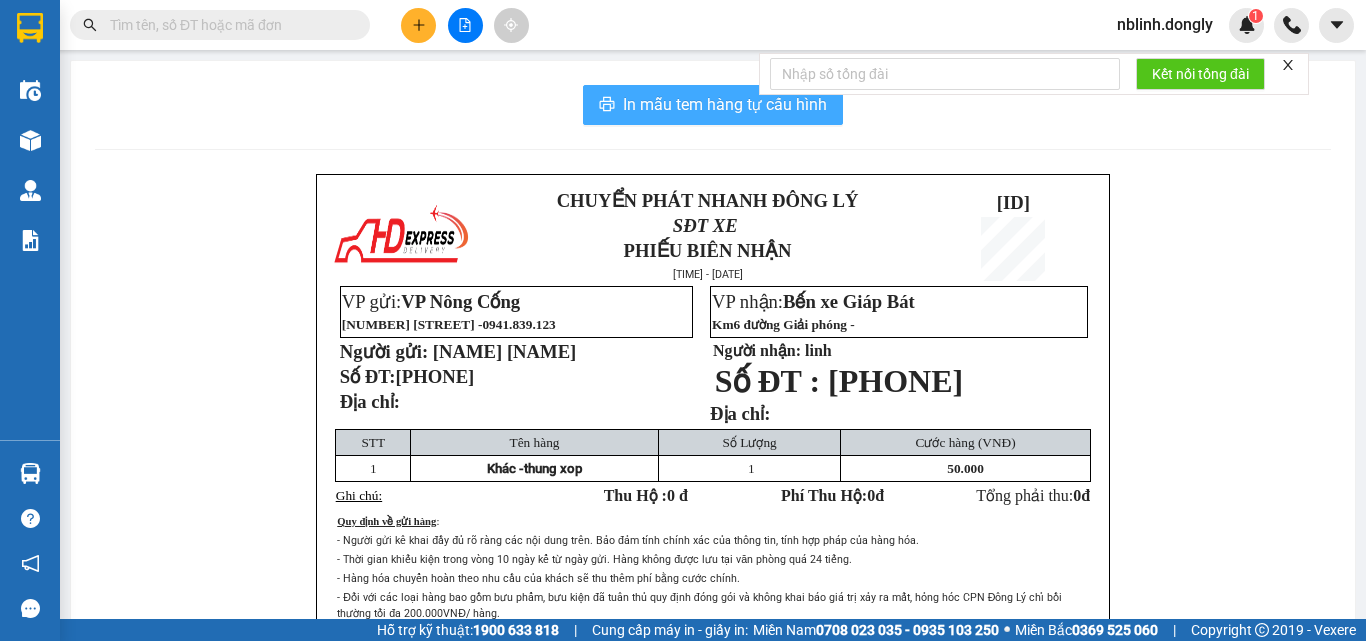scroll, scrollTop: 0, scrollLeft: 0, axis: both 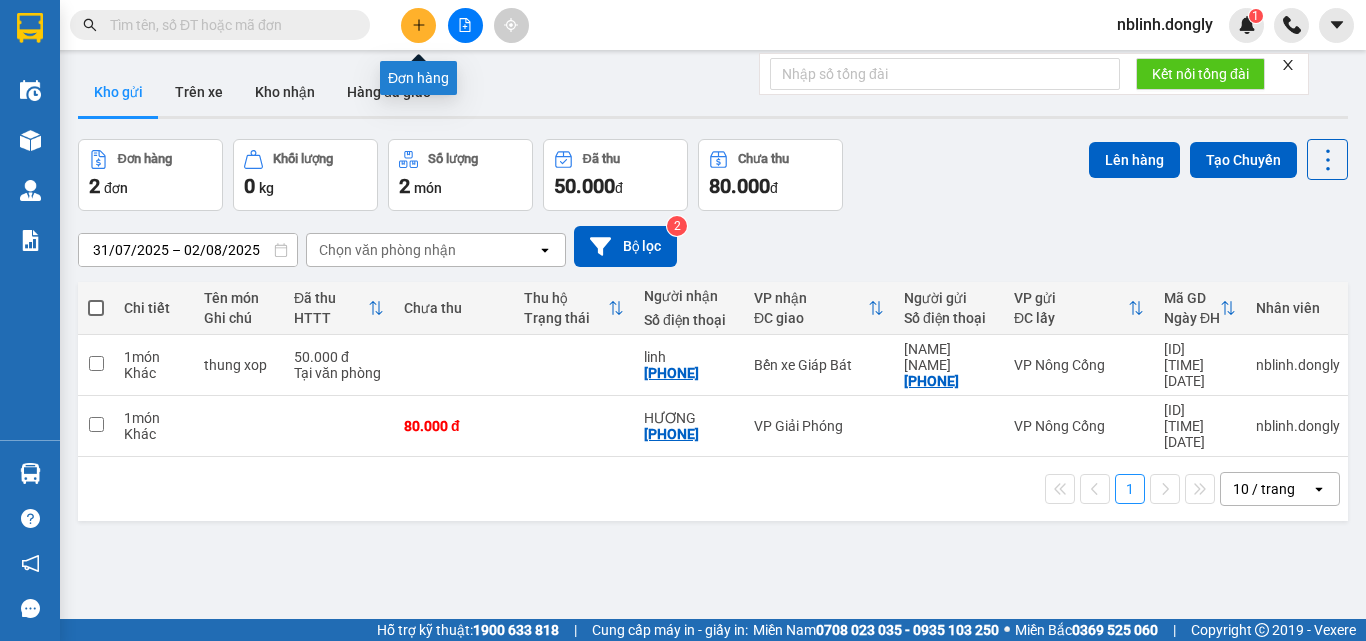 click 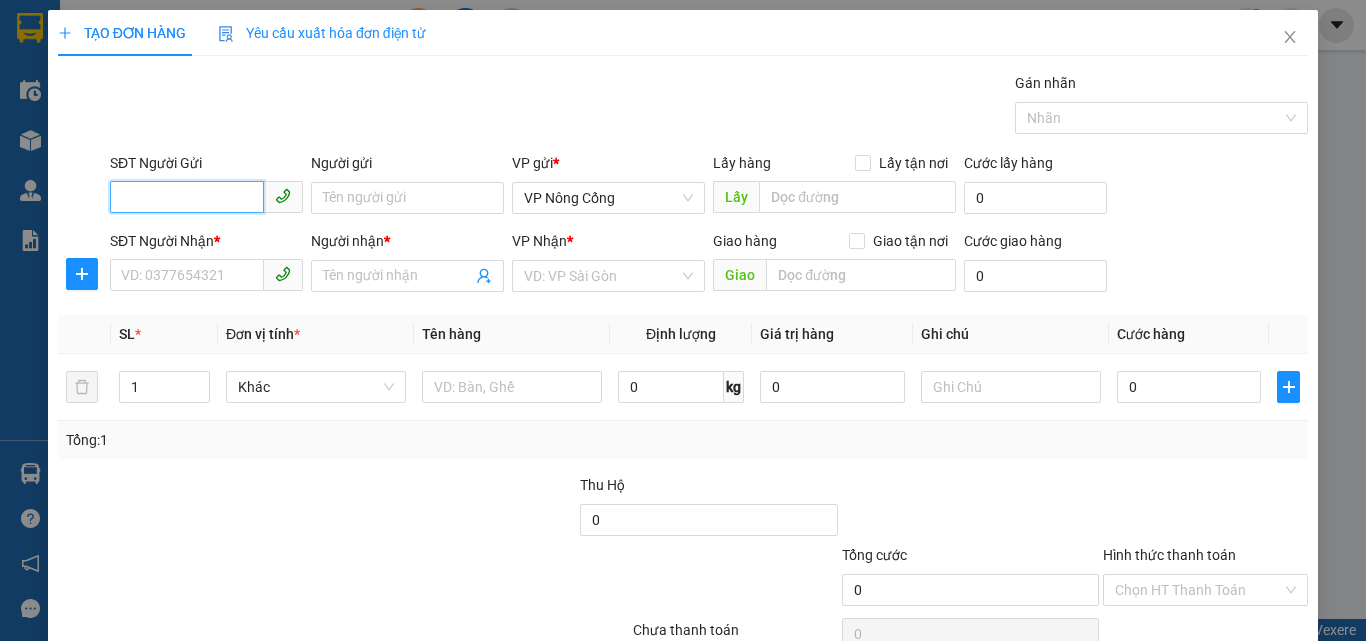 click on "SĐT Người Gửi" at bounding box center (187, 197) 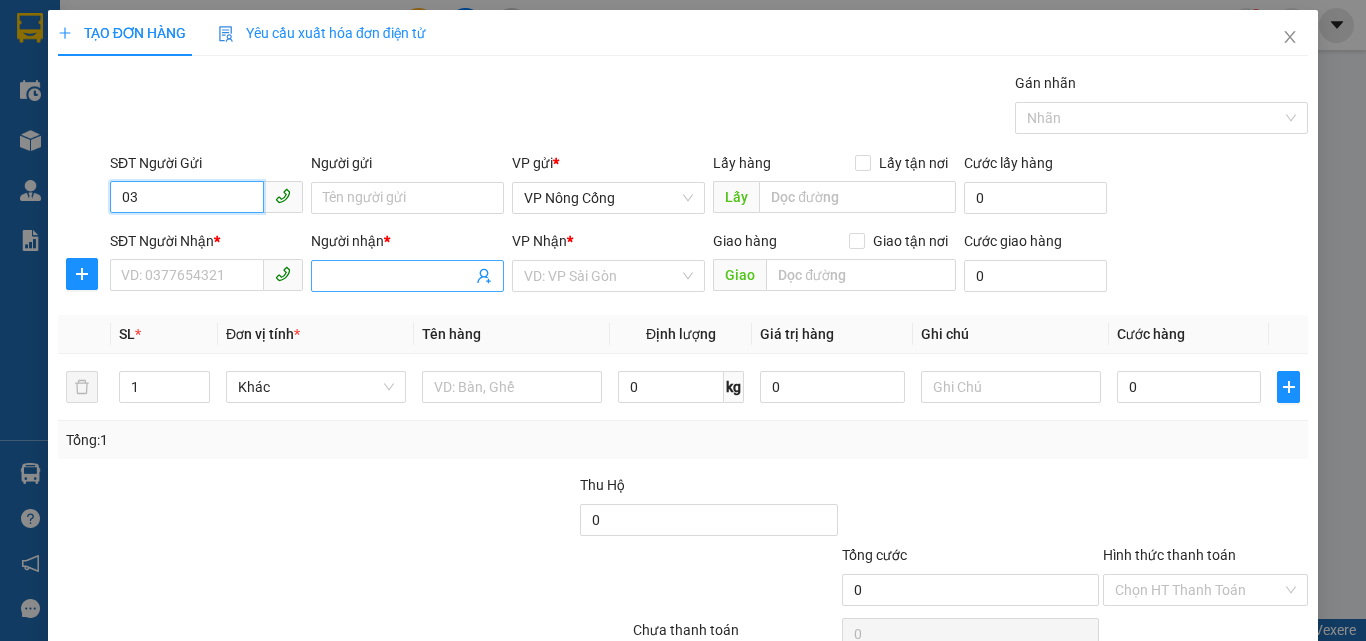 type on "0" 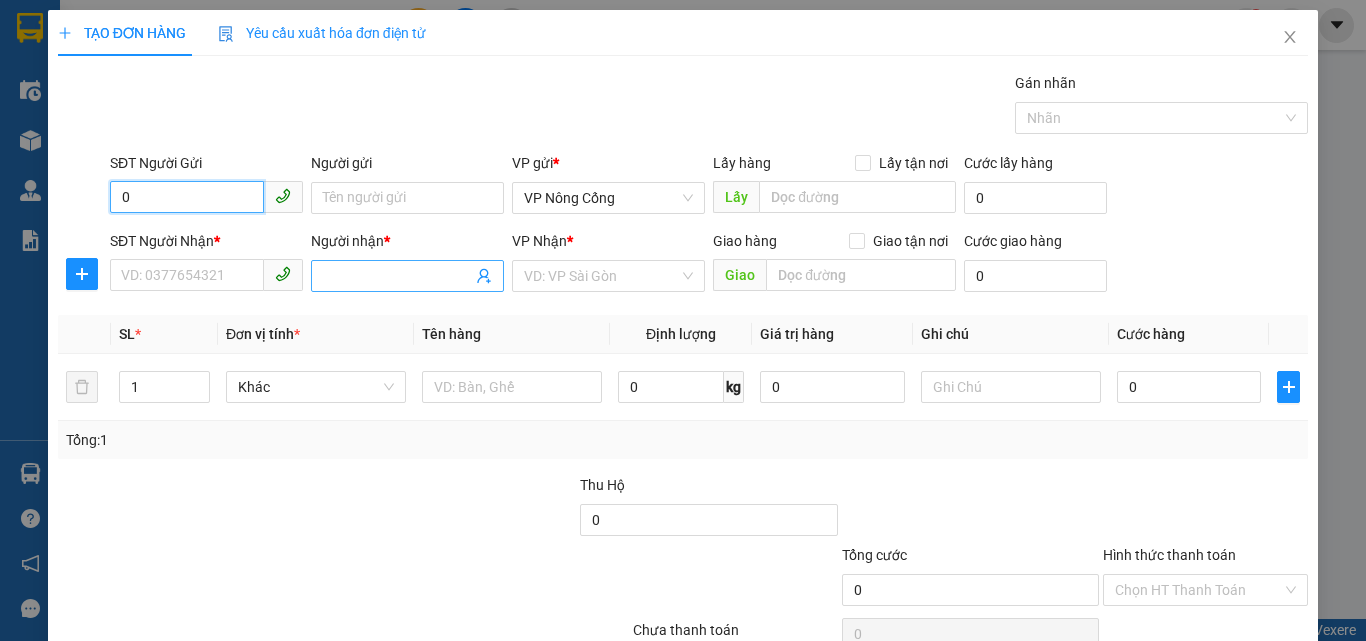 type 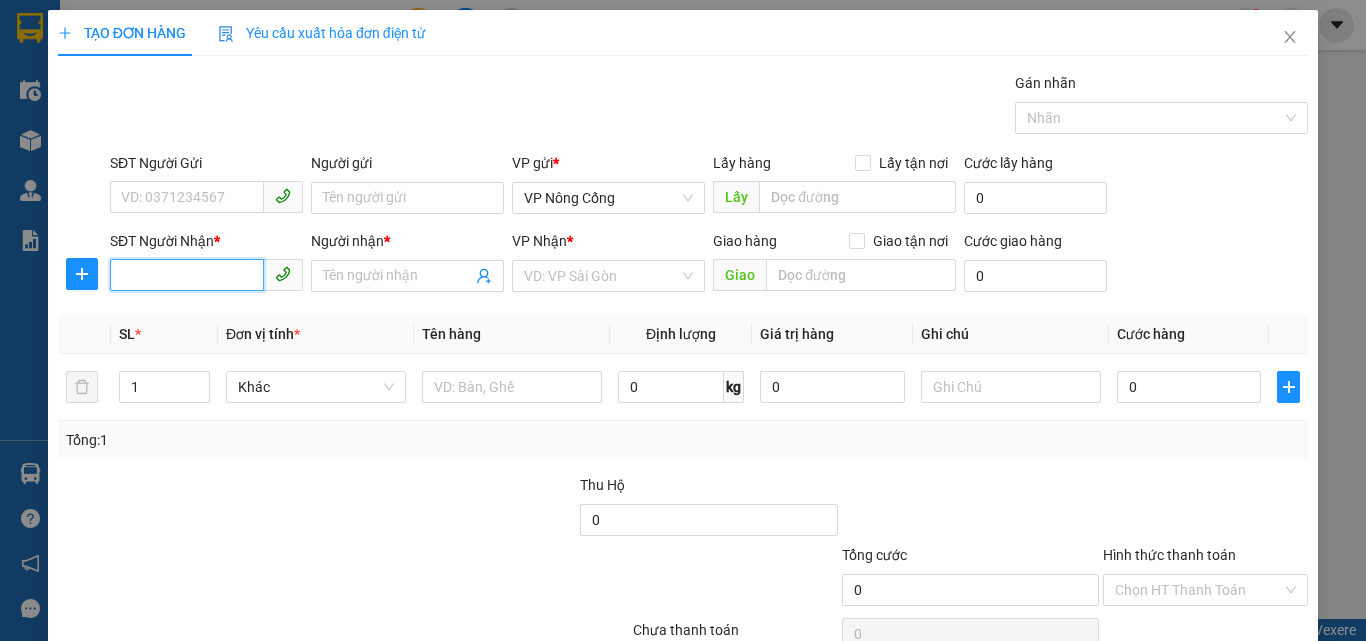 click on "SĐT Người Nhận  *" at bounding box center [187, 275] 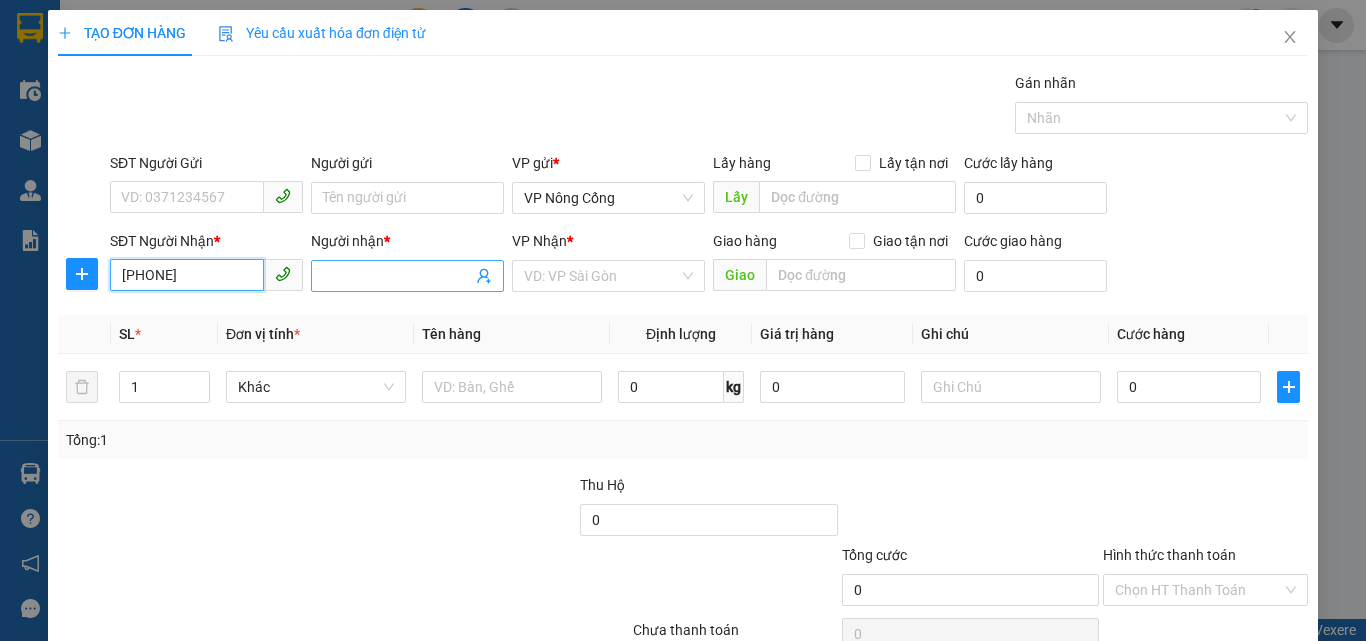 type on "[PHONE]" 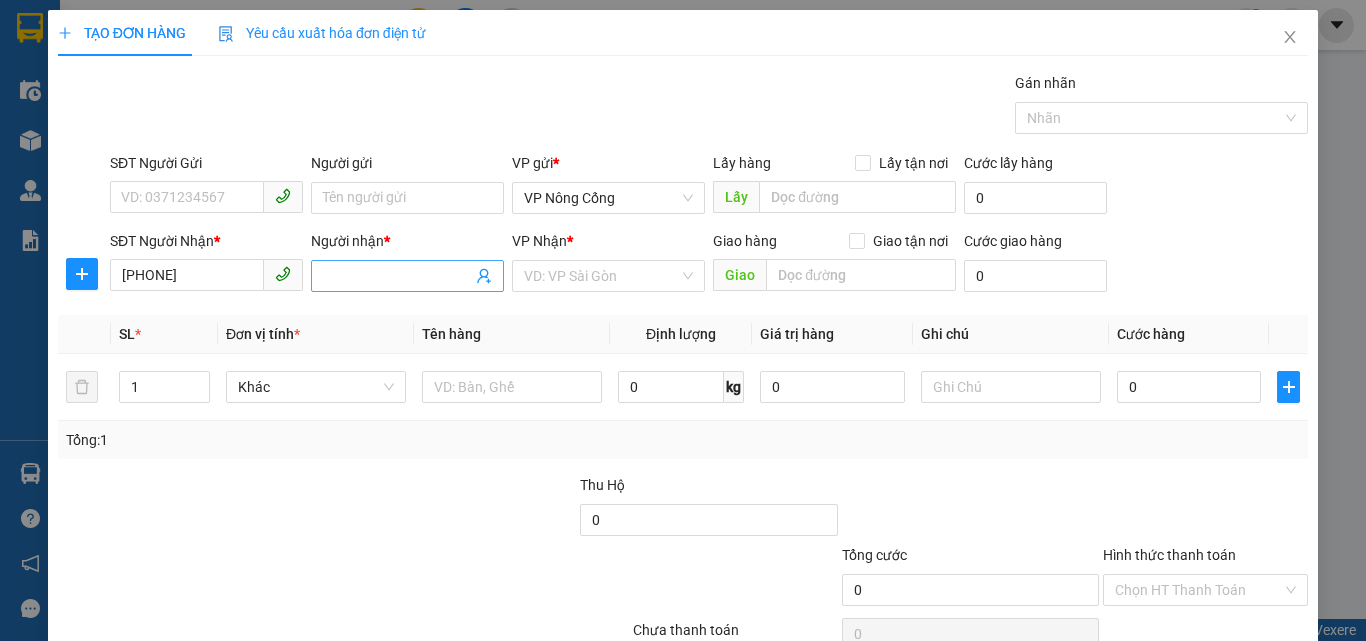 click on "Người nhận  *" at bounding box center (397, 276) 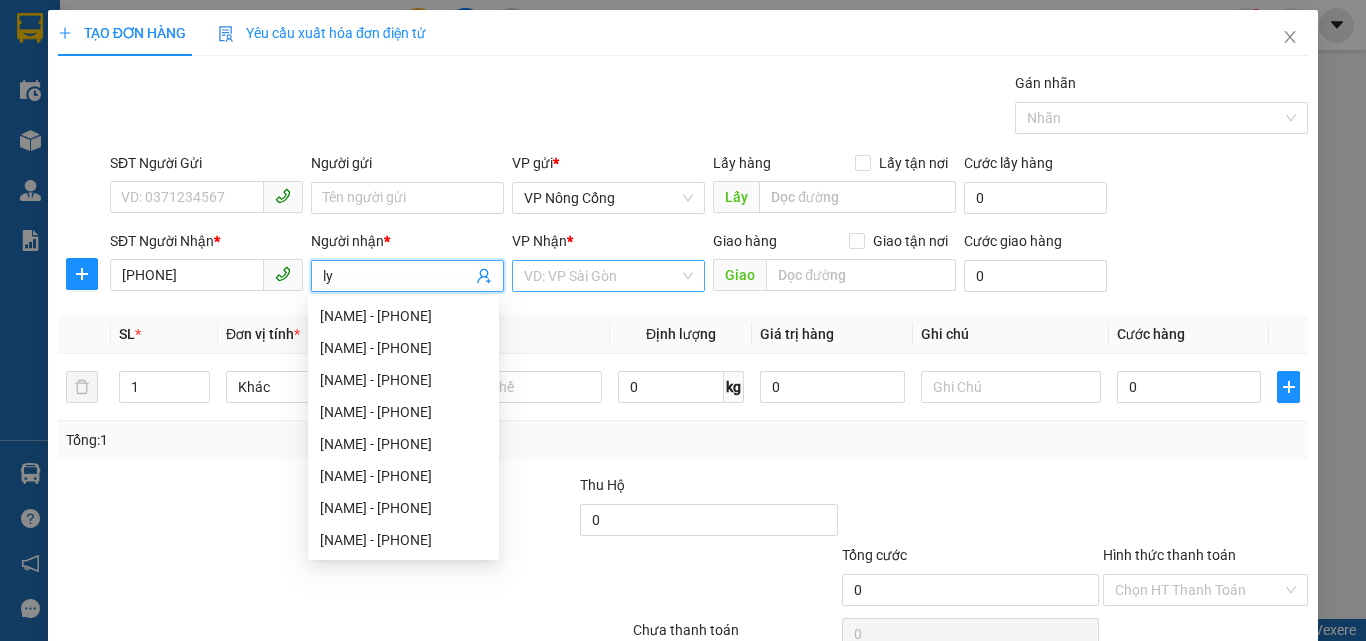 type on "ly" 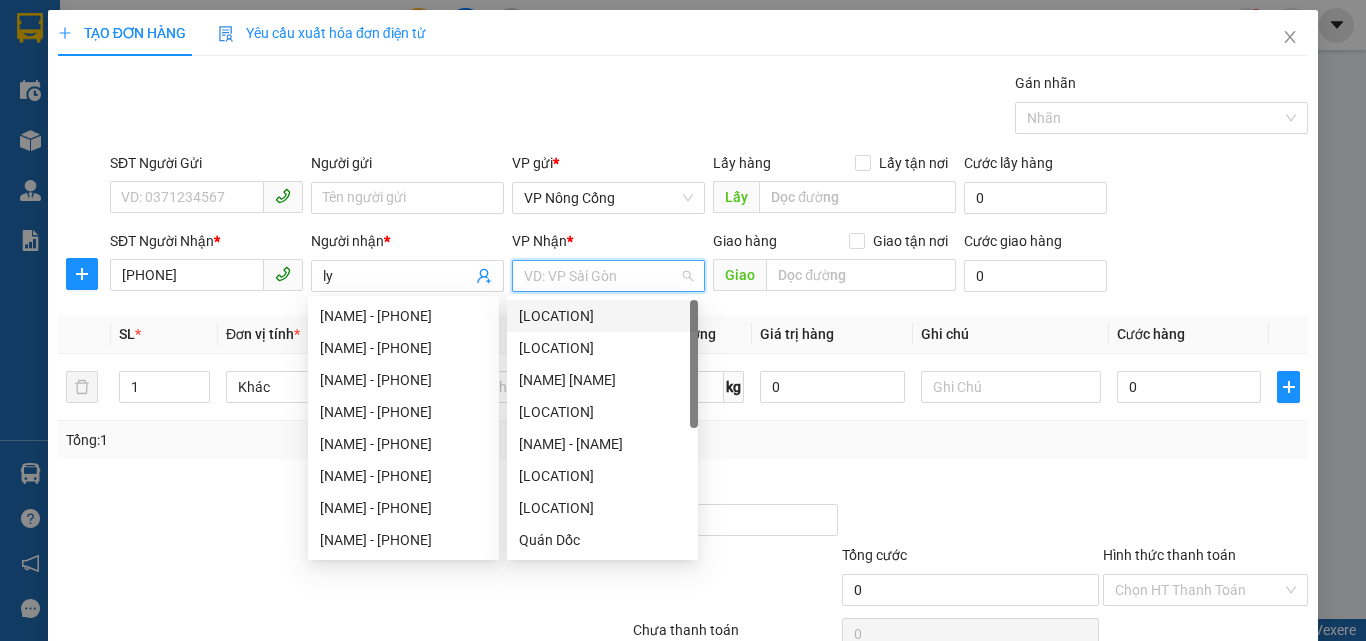 click at bounding box center (601, 276) 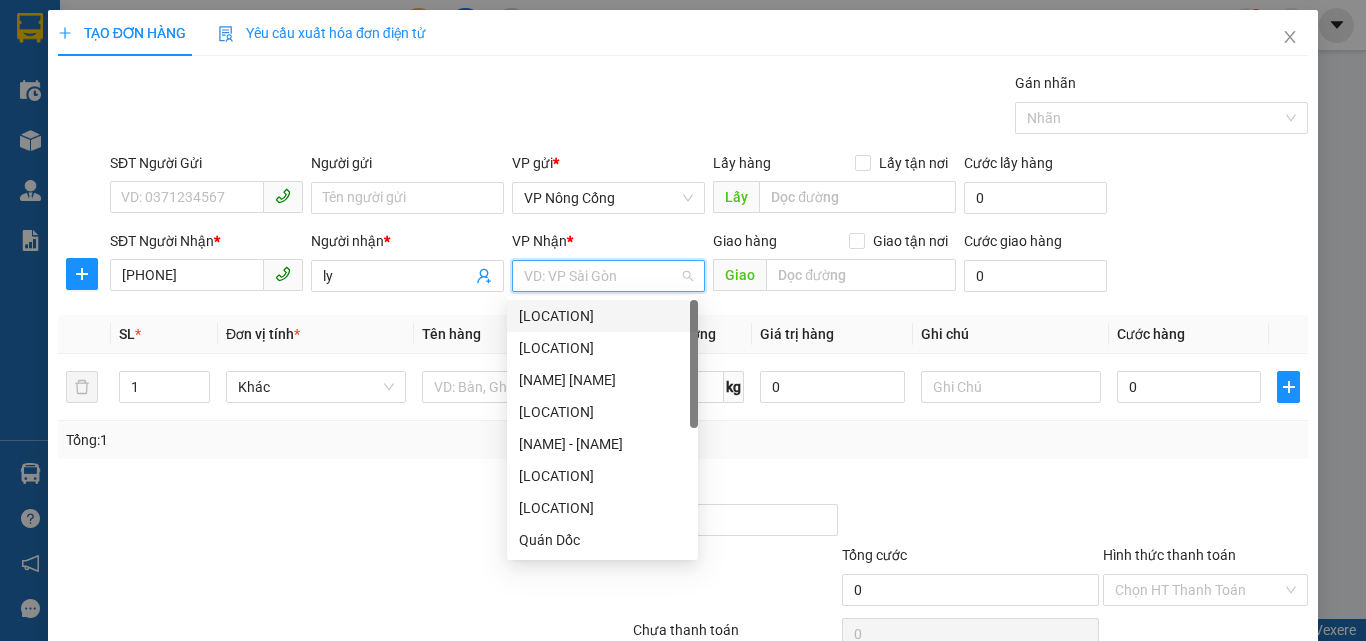 scroll, scrollTop: 99, scrollLeft: 0, axis: vertical 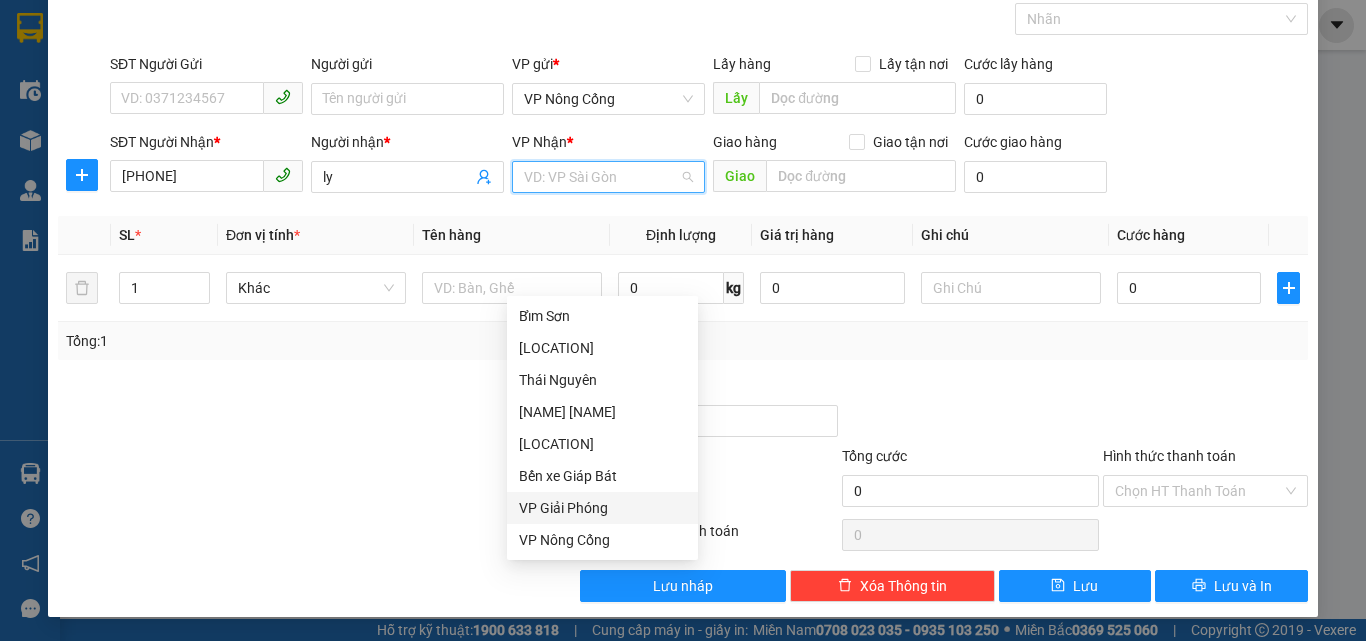 click on "VP Giải Phóng" at bounding box center [602, 508] 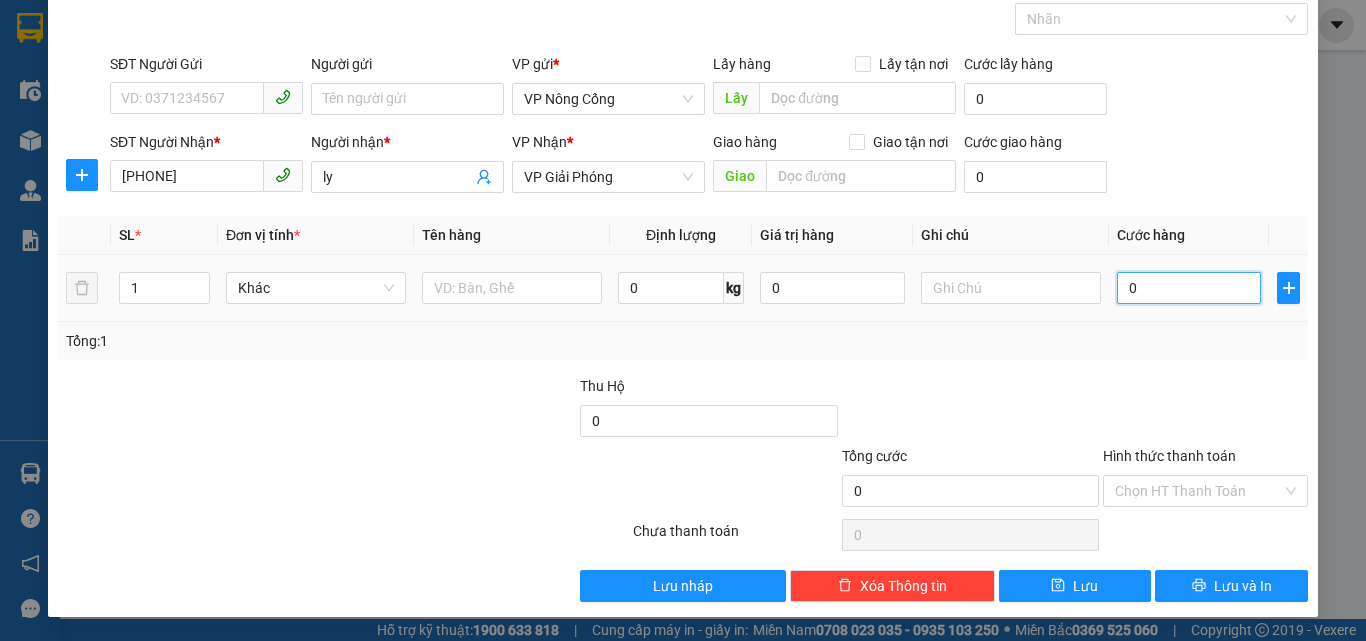 click on "0" at bounding box center (1189, 288) 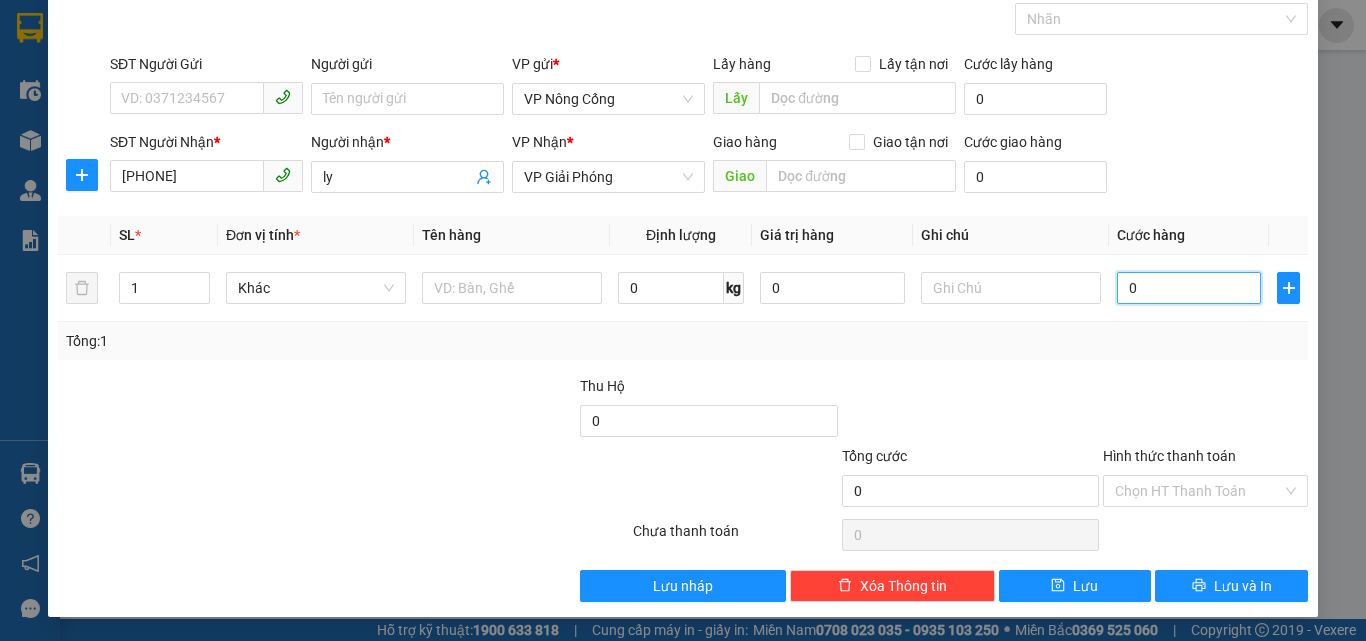 type on "3" 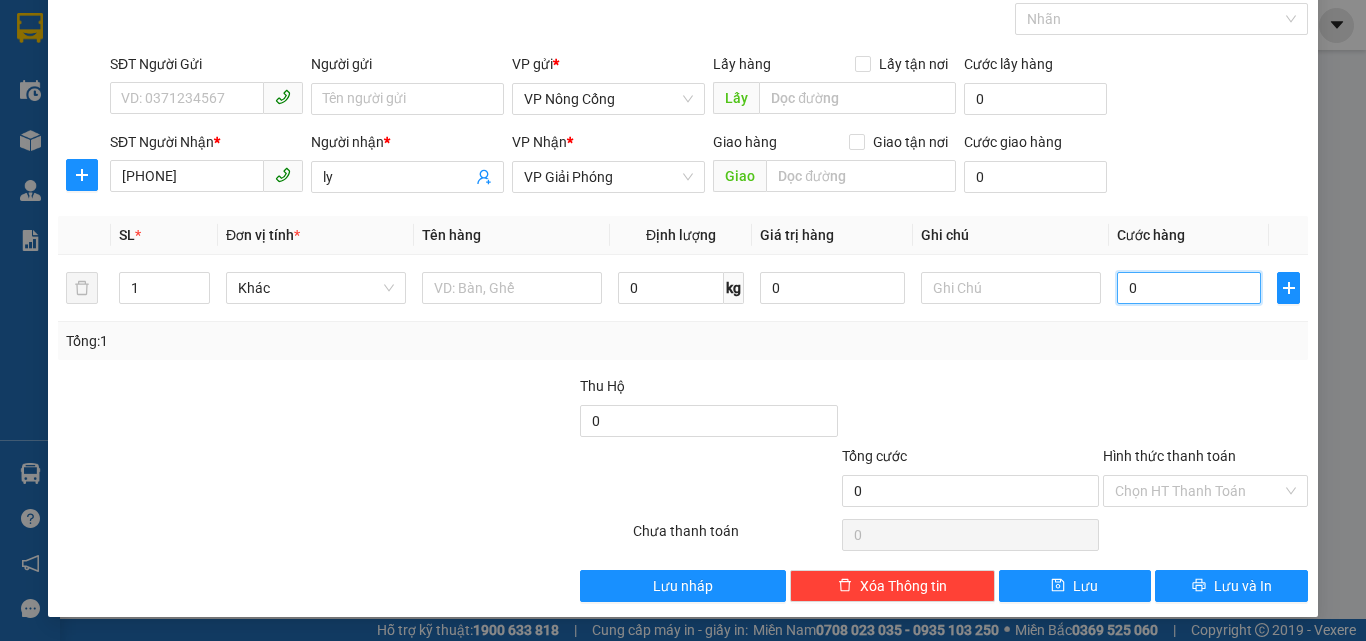 type on "3" 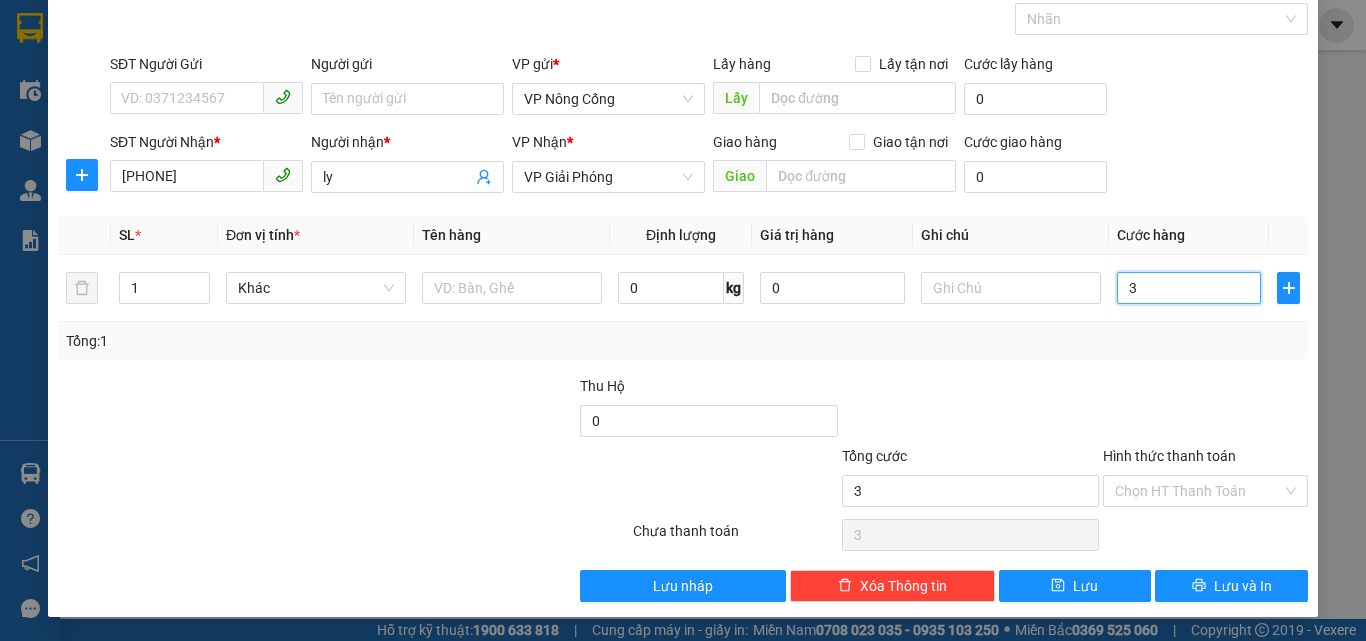 type on "35" 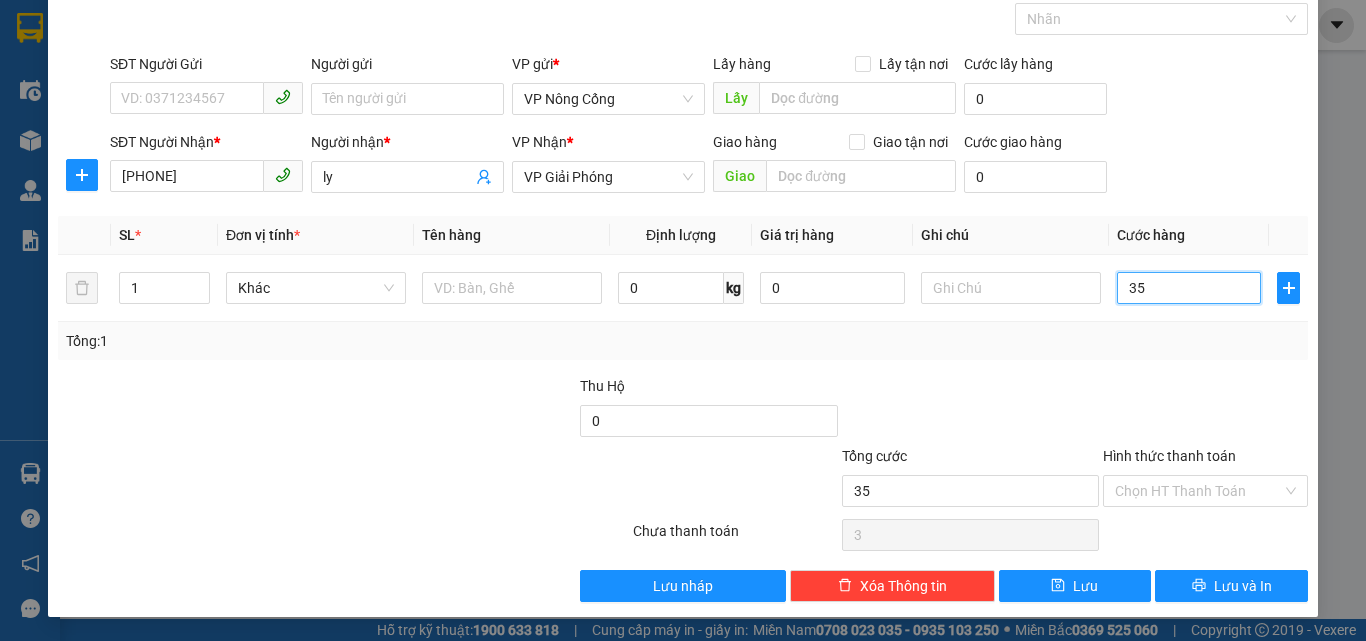 type on "35" 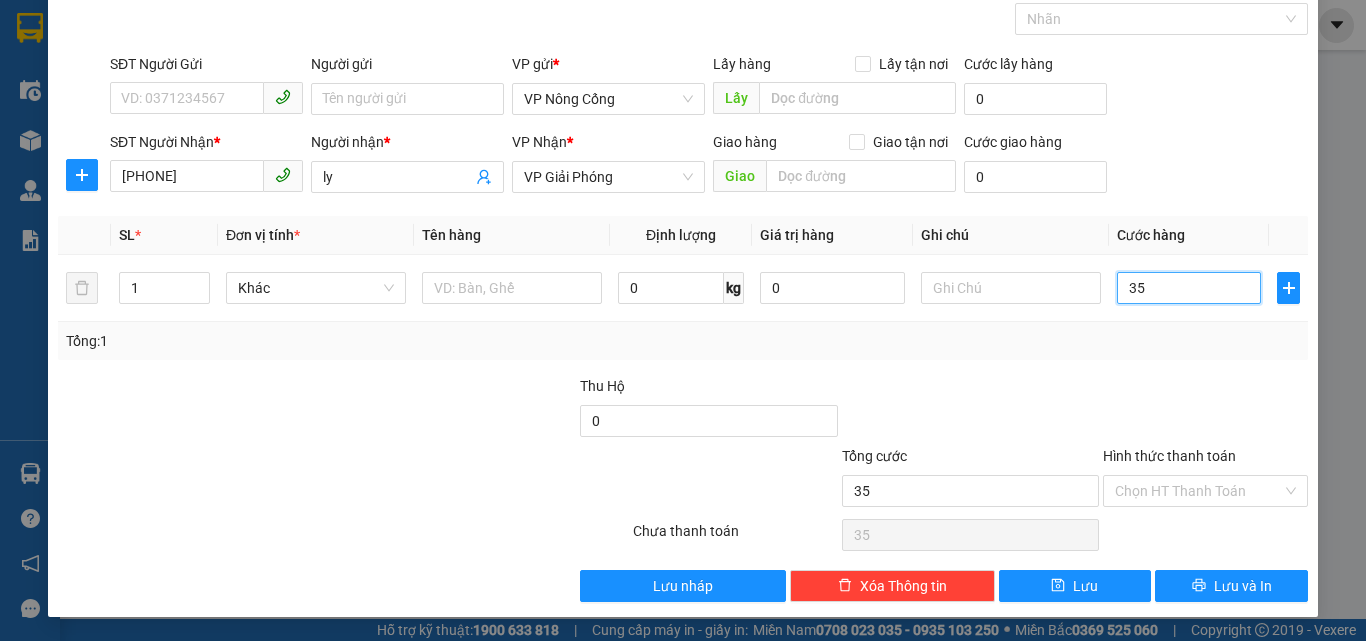 type on "350" 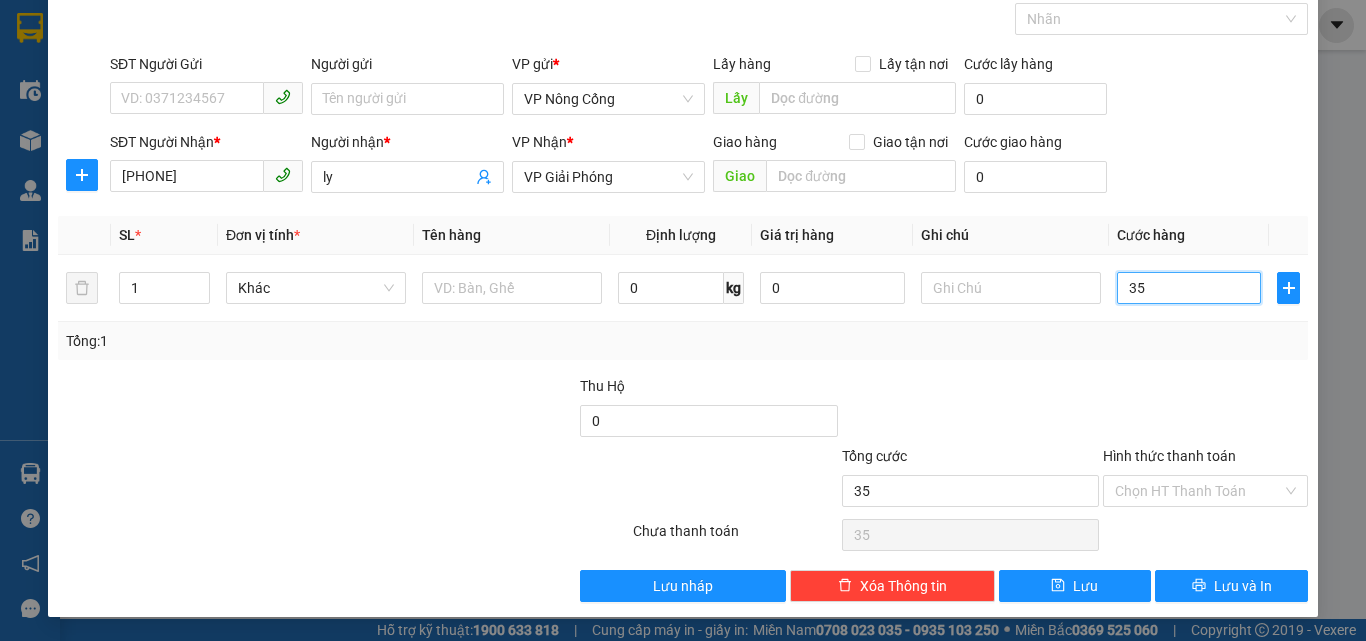 type on "350" 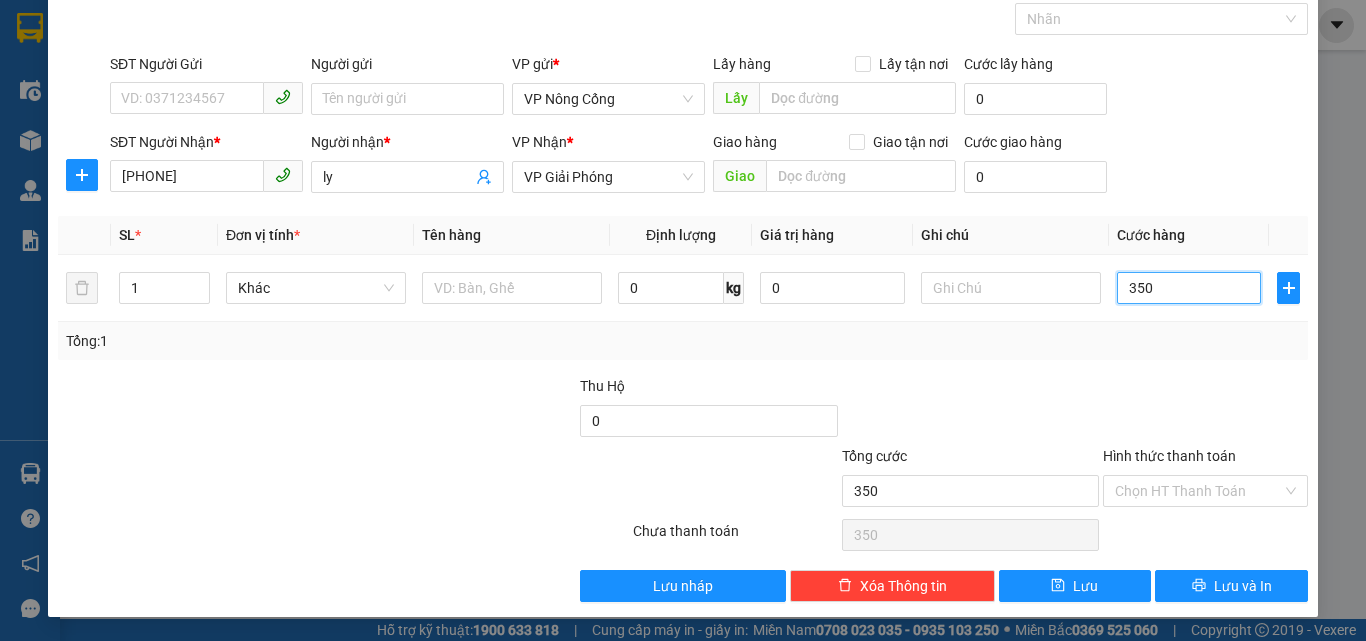 type on "3.500" 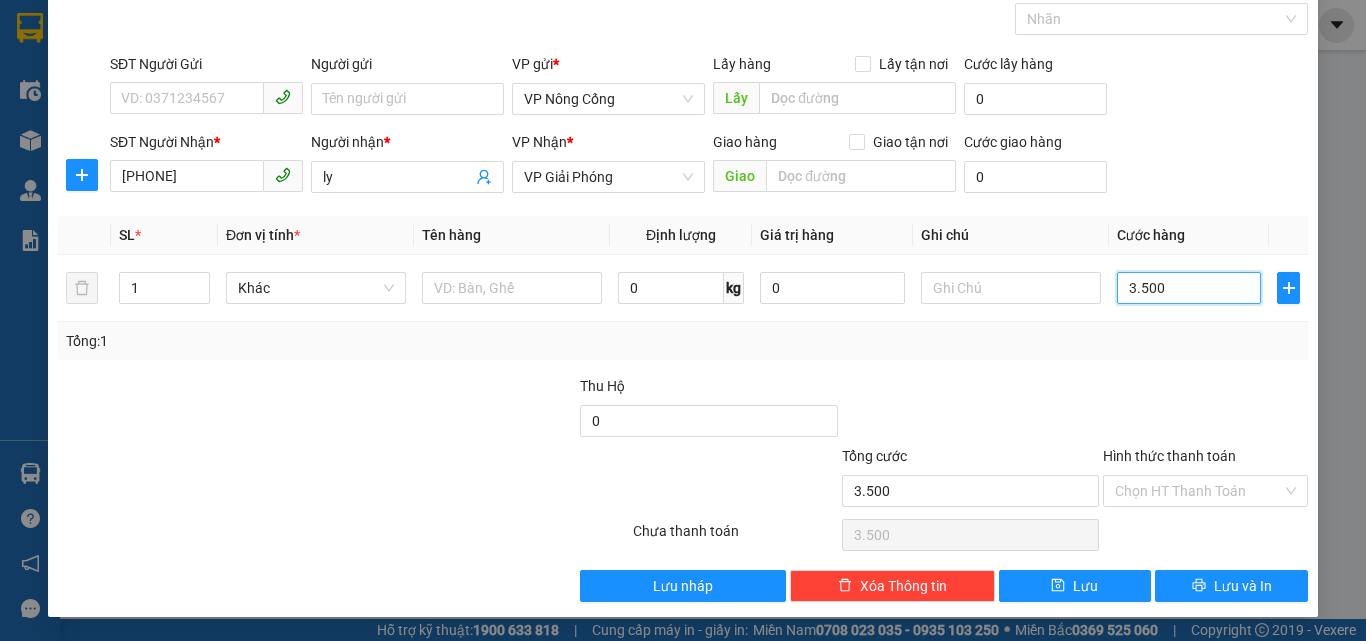 type on "35.000" 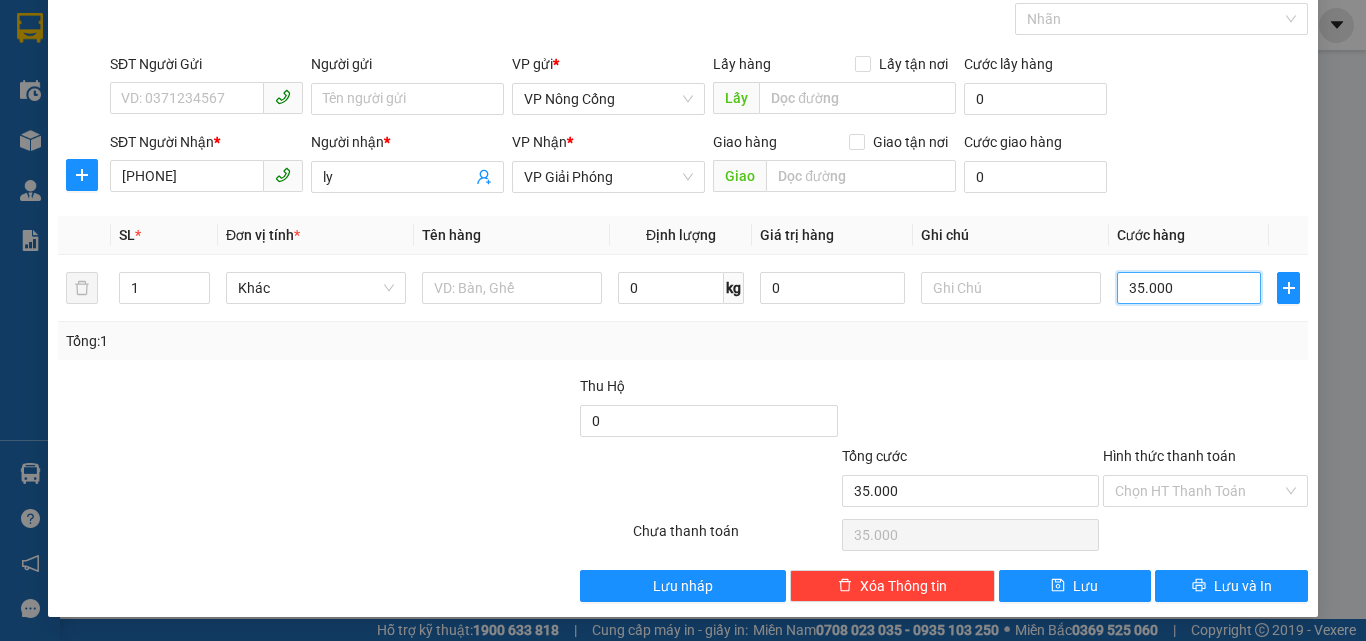 type on "3.500" 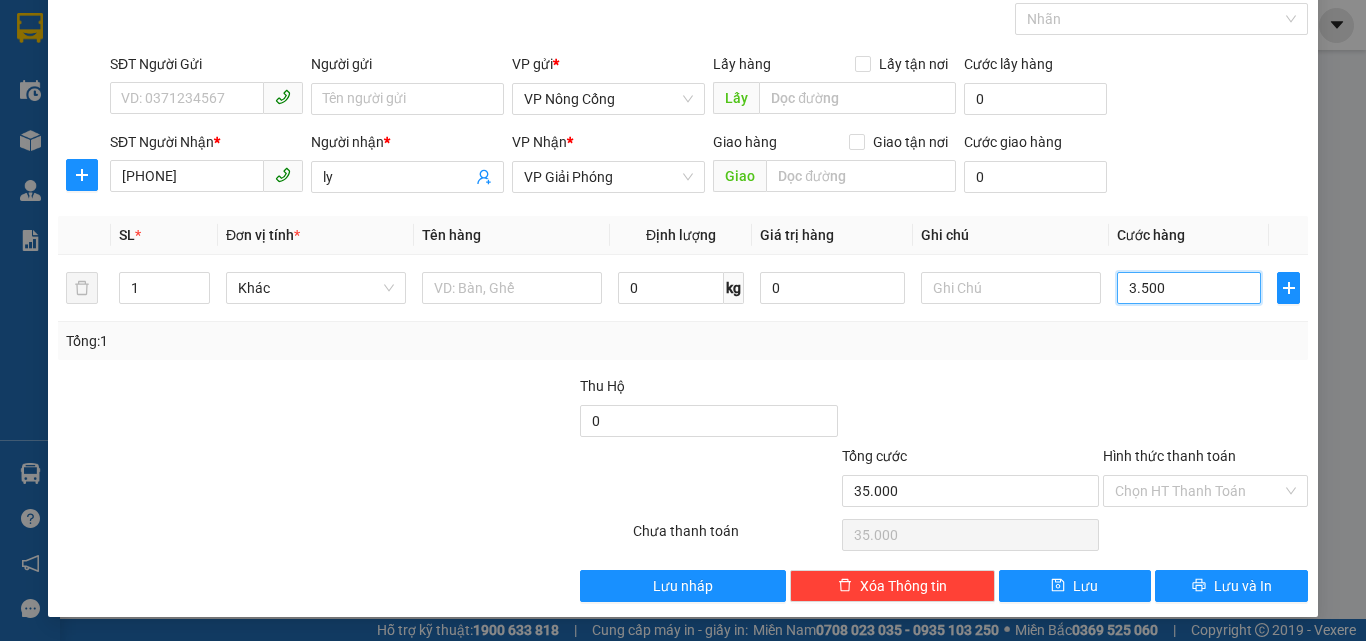 type on "3.500" 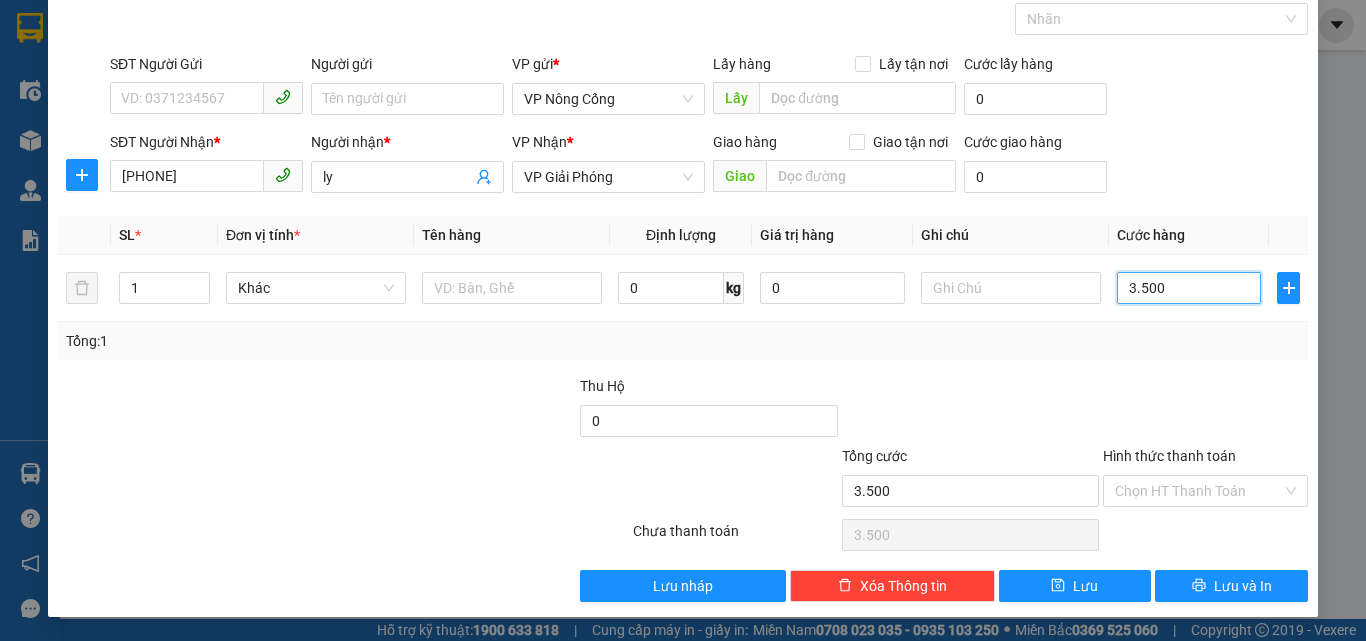 type on "350" 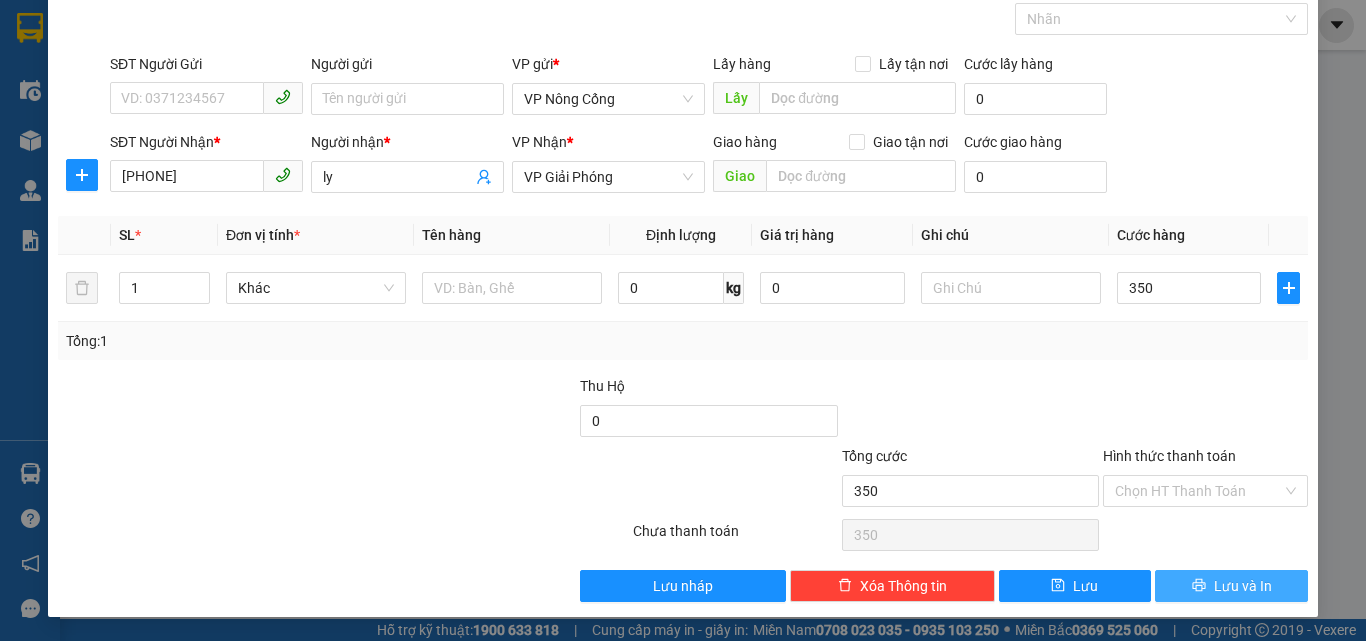 type on "350.000" 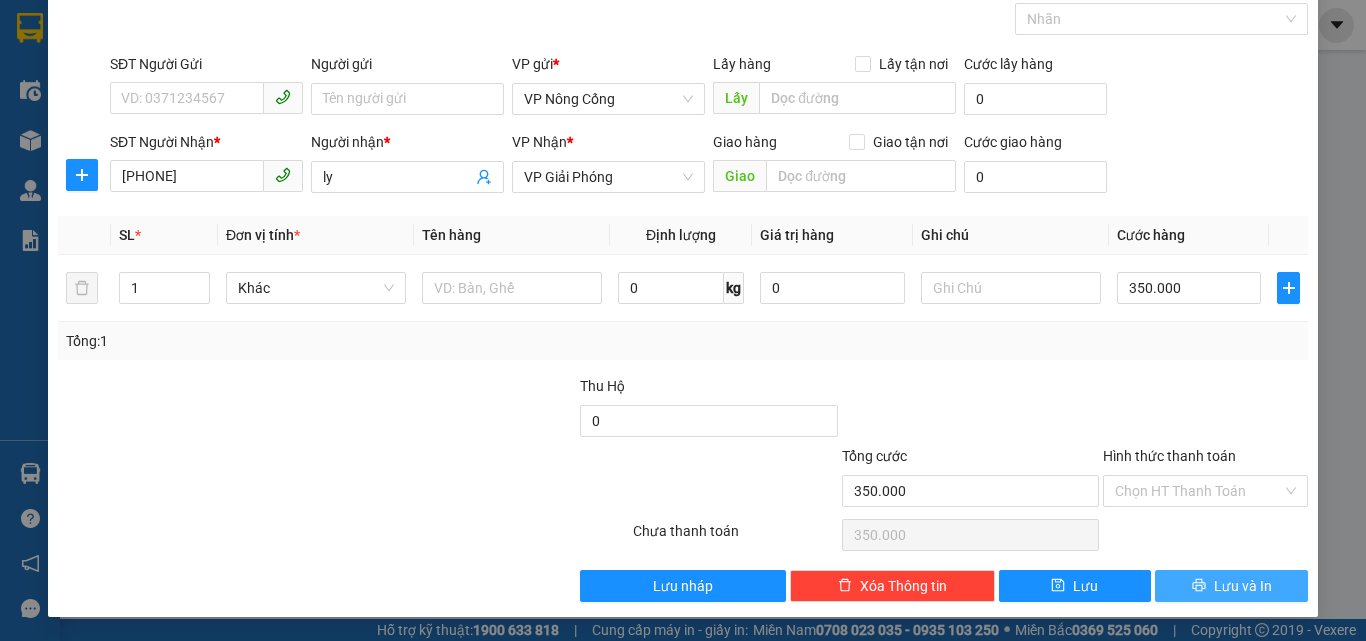 click on "Lưu và In" at bounding box center (1243, 586) 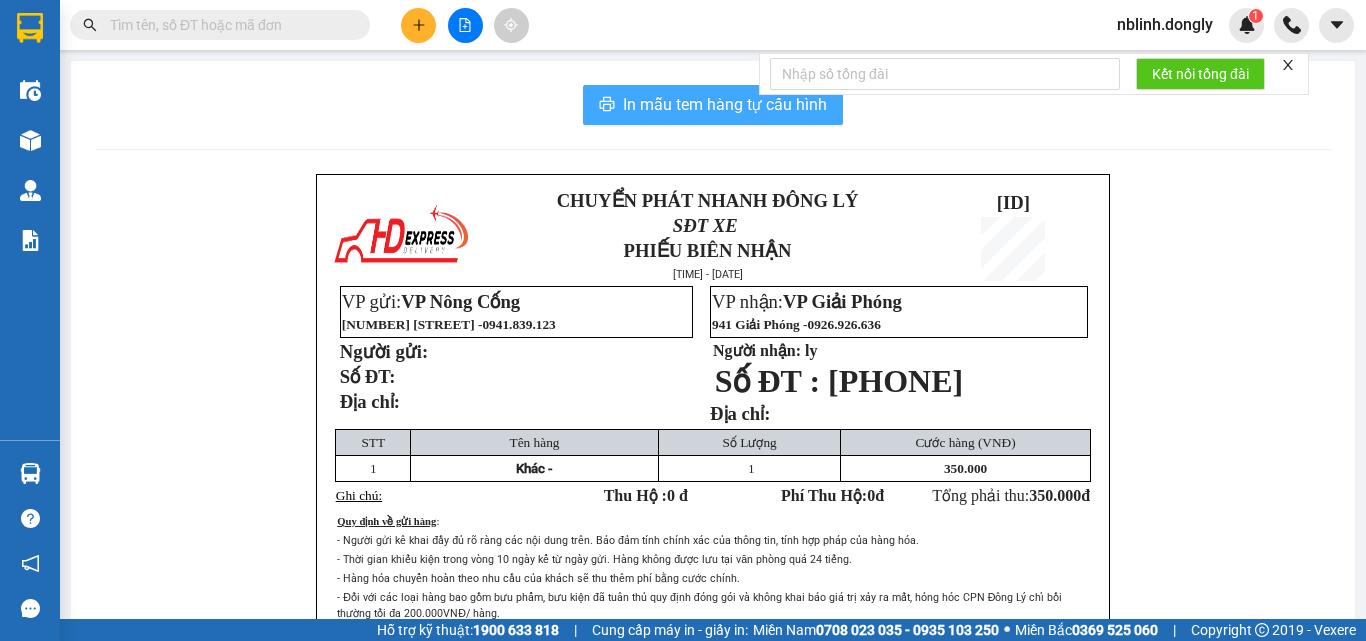 click on "In mẫu tem hàng tự cấu hình" at bounding box center (725, 104) 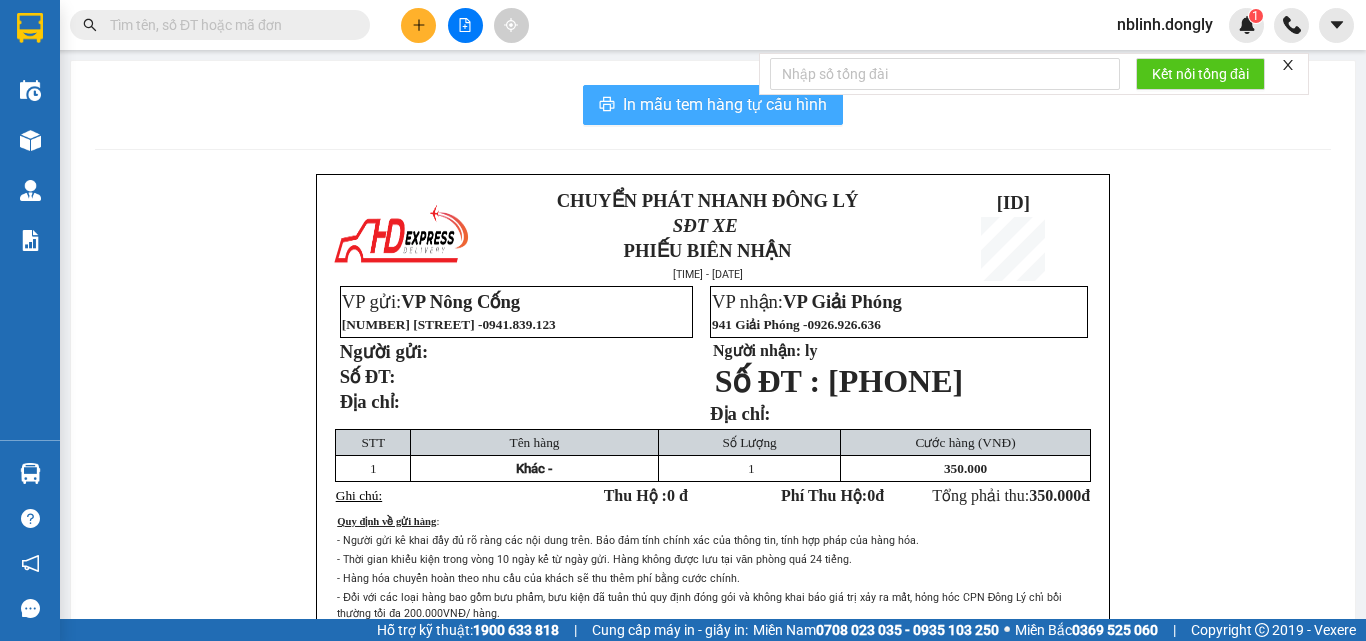 scroll, scrollTop: 0, scrollLeft: 0, axis: both 